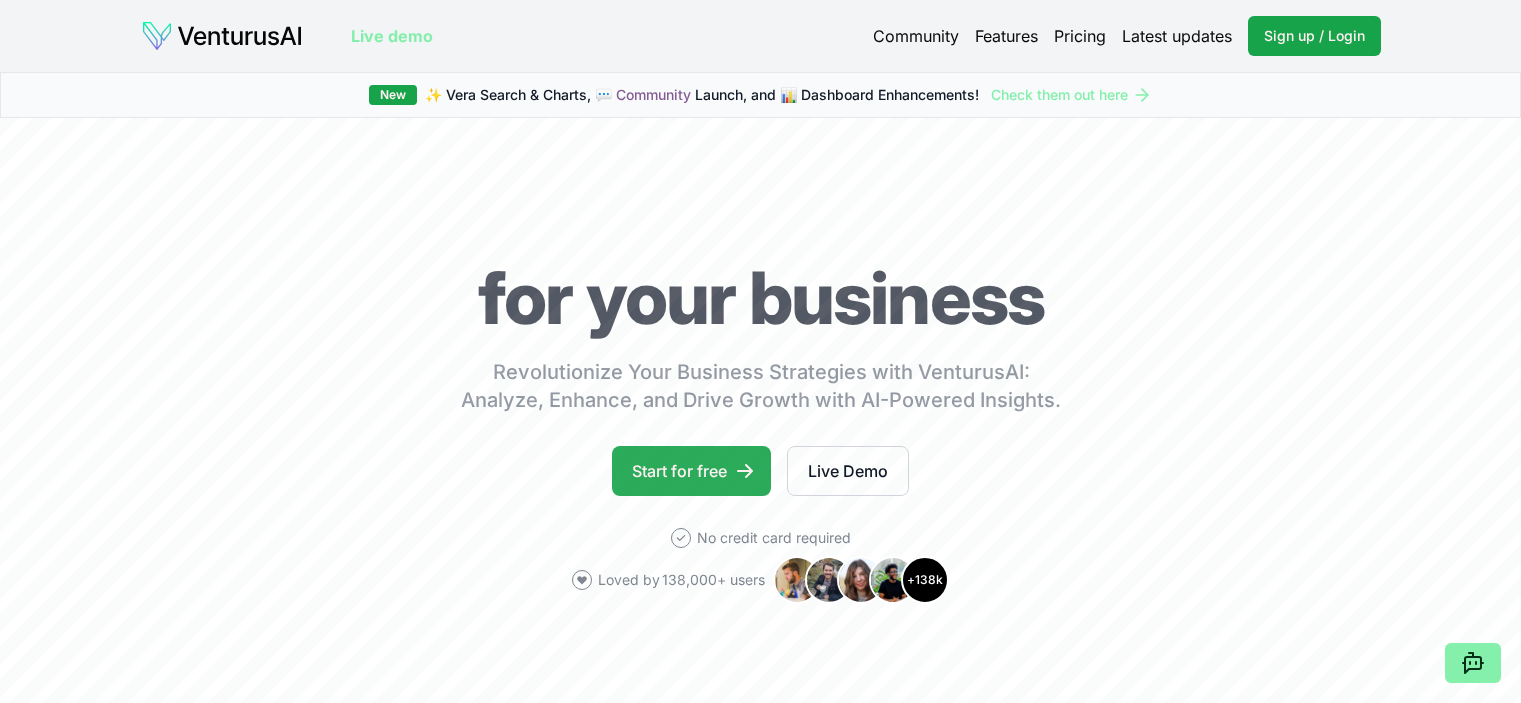 scroll, scrollTop: 0, scrollLeft: 0, axis: both 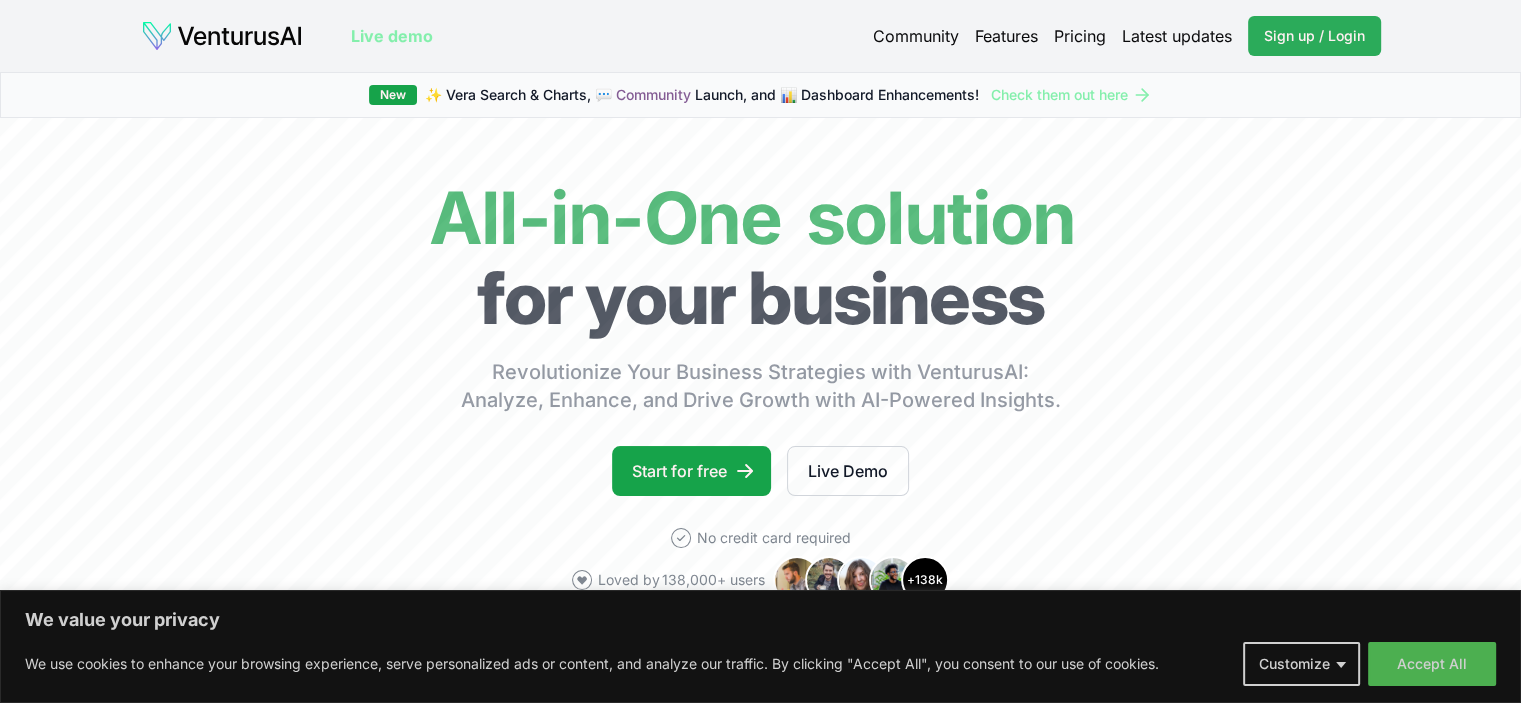 click on "Sign up / Login" at bounding box center [1314, 36] 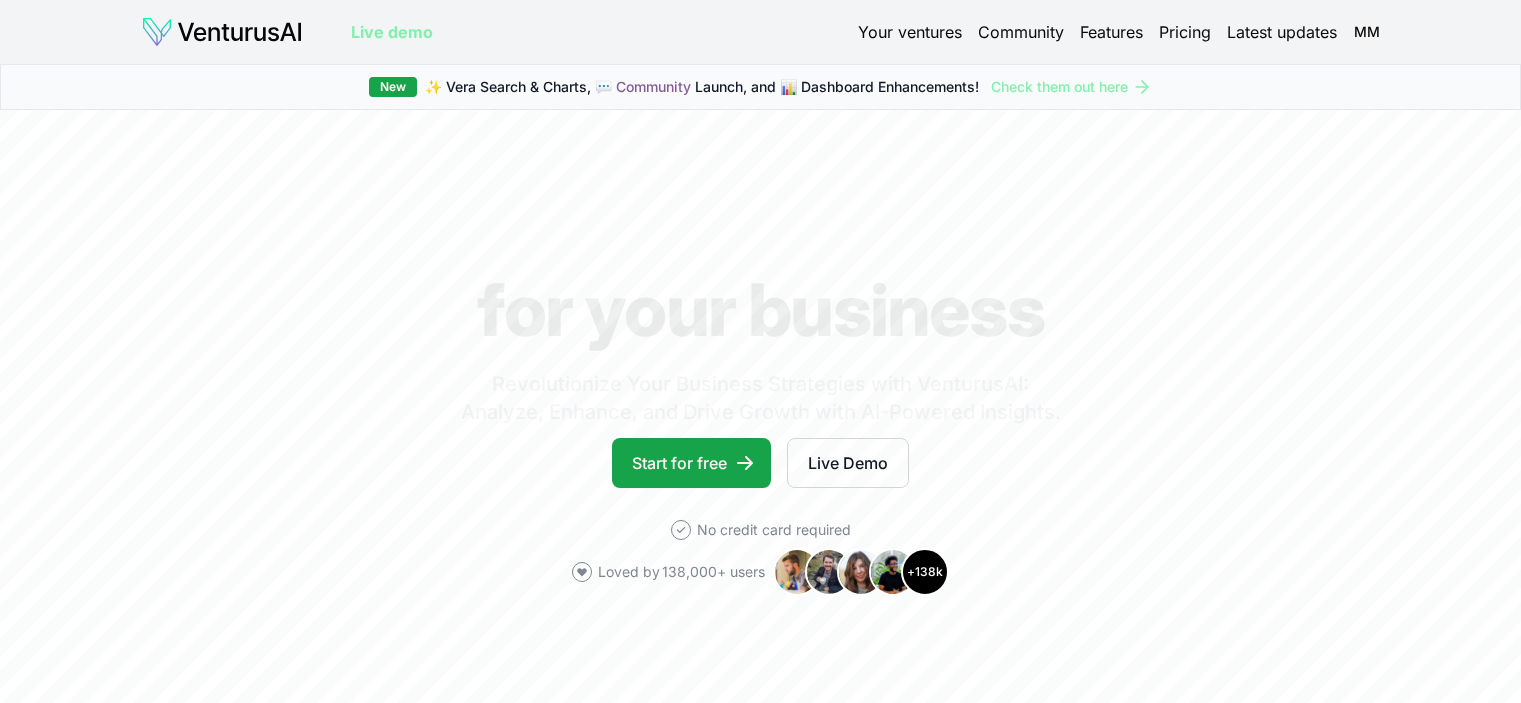 scroll, scrollTop: 0, scrollLeft: 0, axis: both 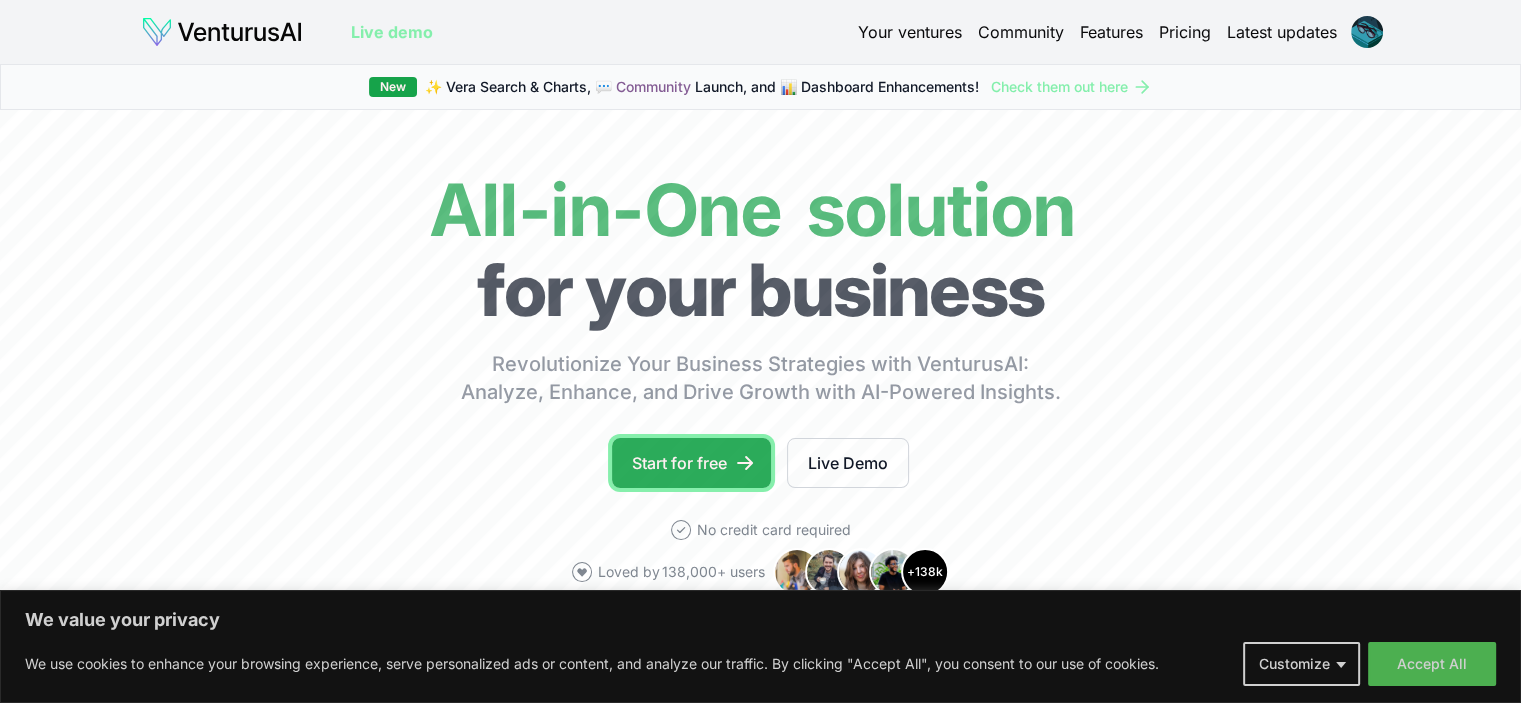 click on "Start for free" at bounding box center [691, 463] 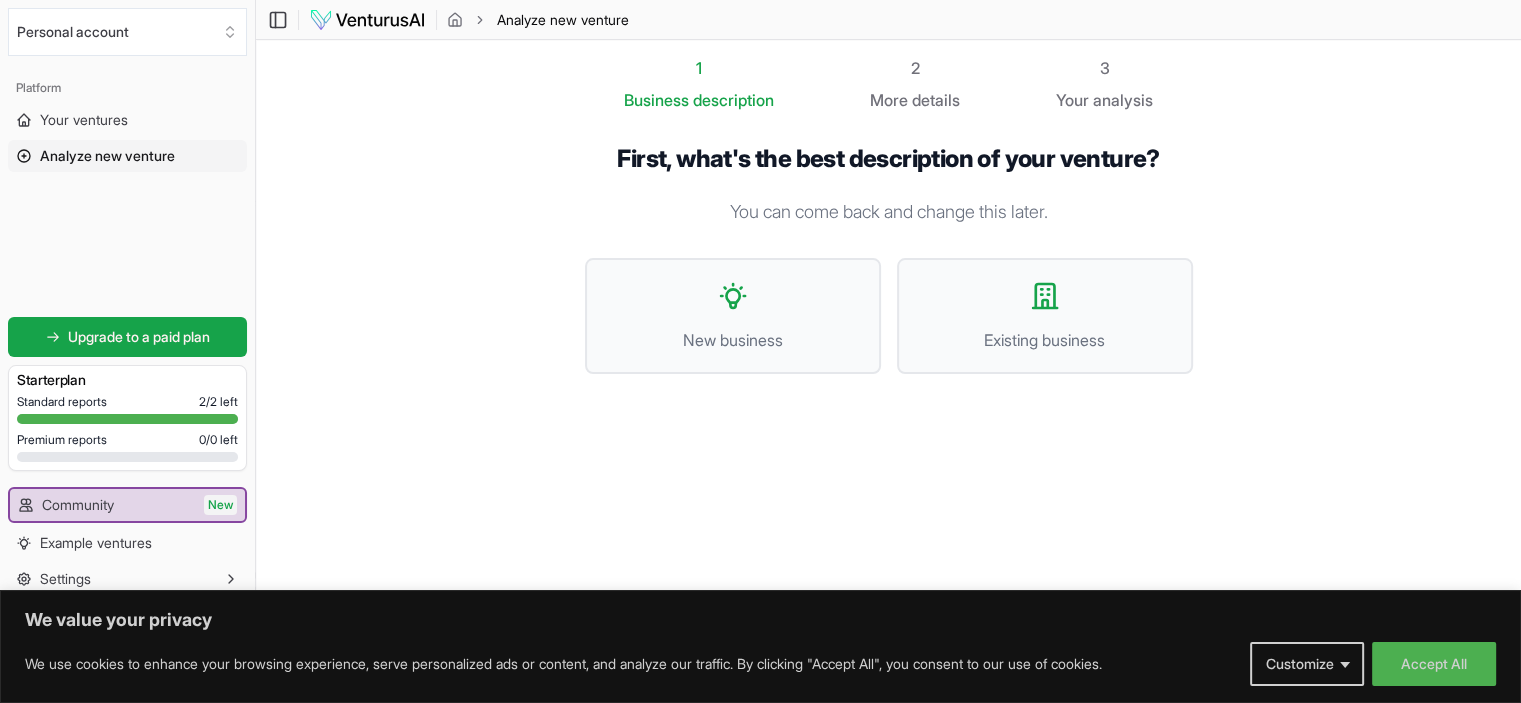 scroll, scrollTop: 0, scrollLeft: 0, axis: both 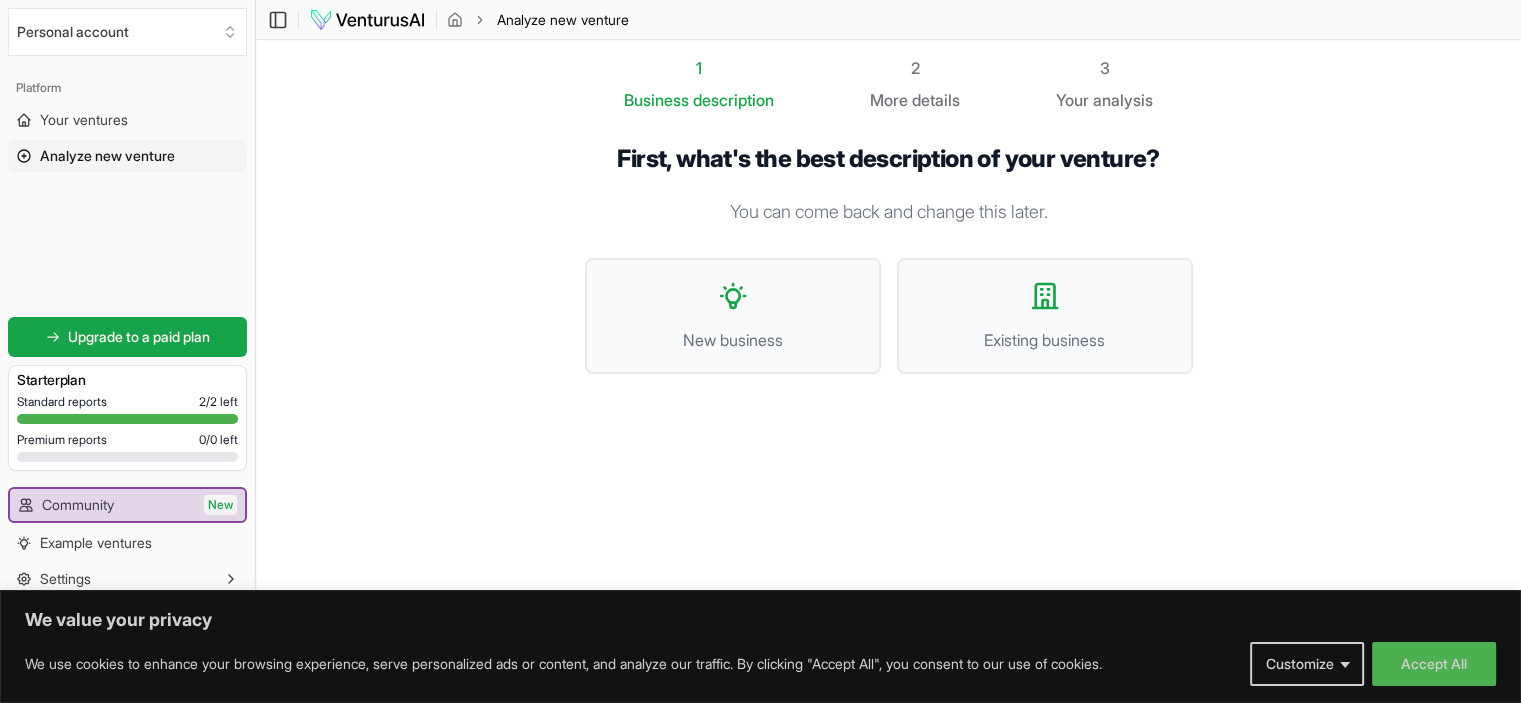 click on "First, what's the best description of your venture? You can come back and change this later. New business Existing business" at bounding box center (889, 275) 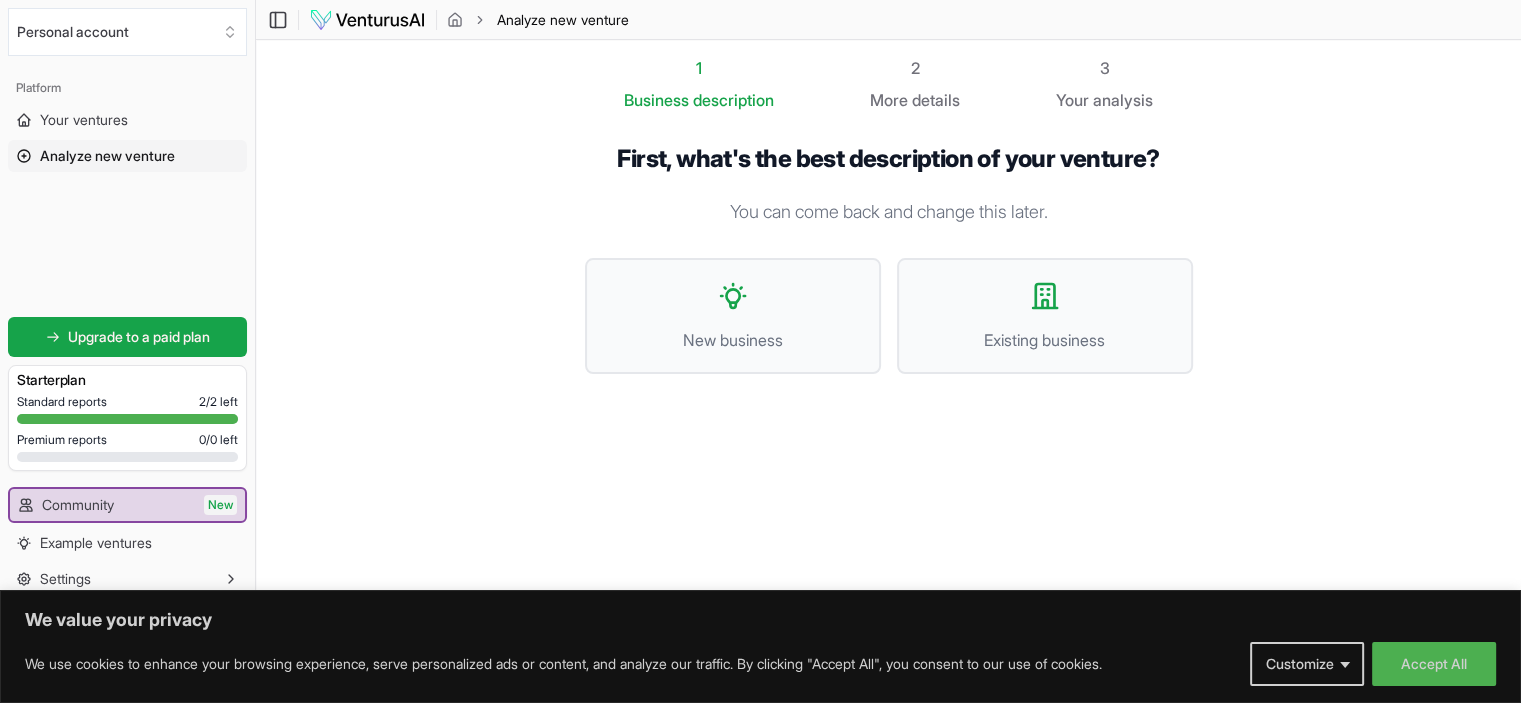 click on "You can come back and change this later." at bounding box center (889, 212) 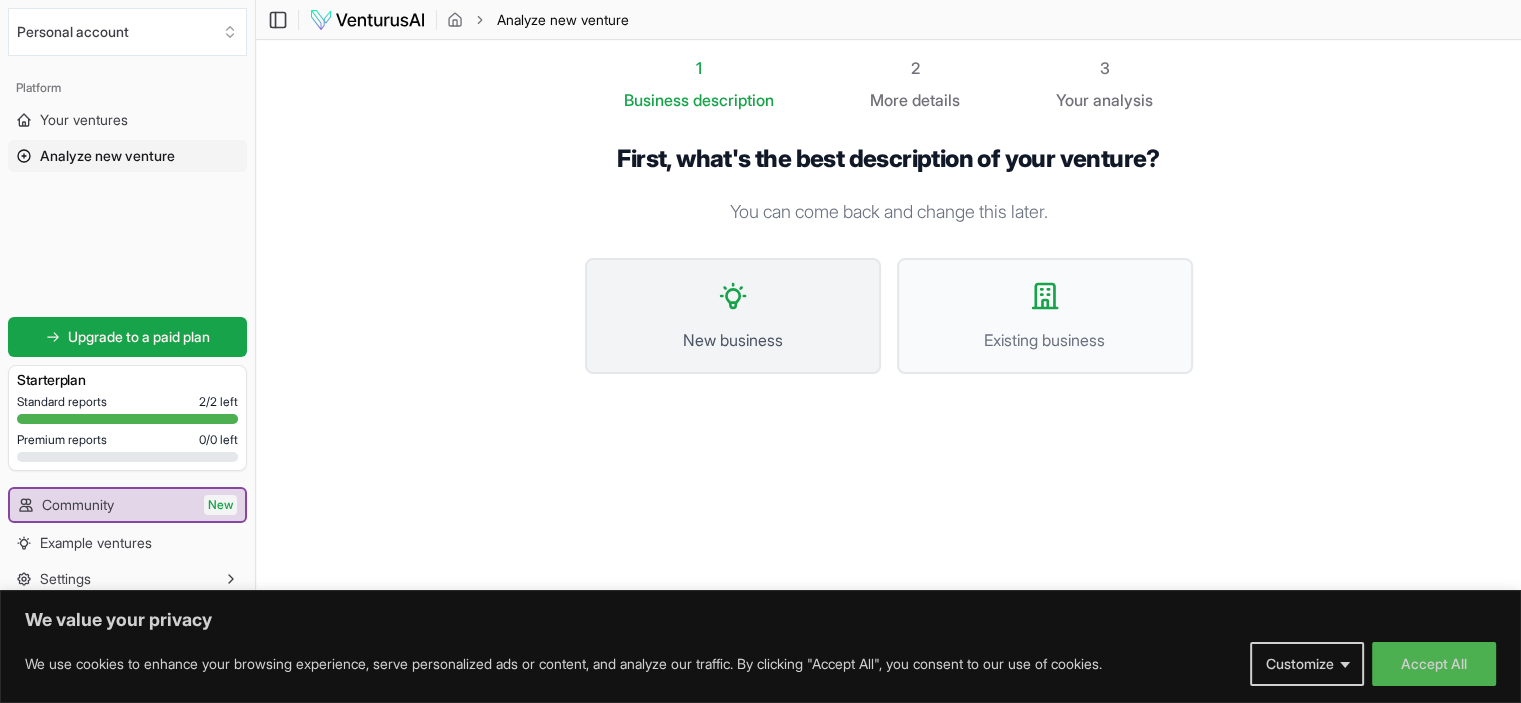click on "New business" at bounding box center (733, 340) 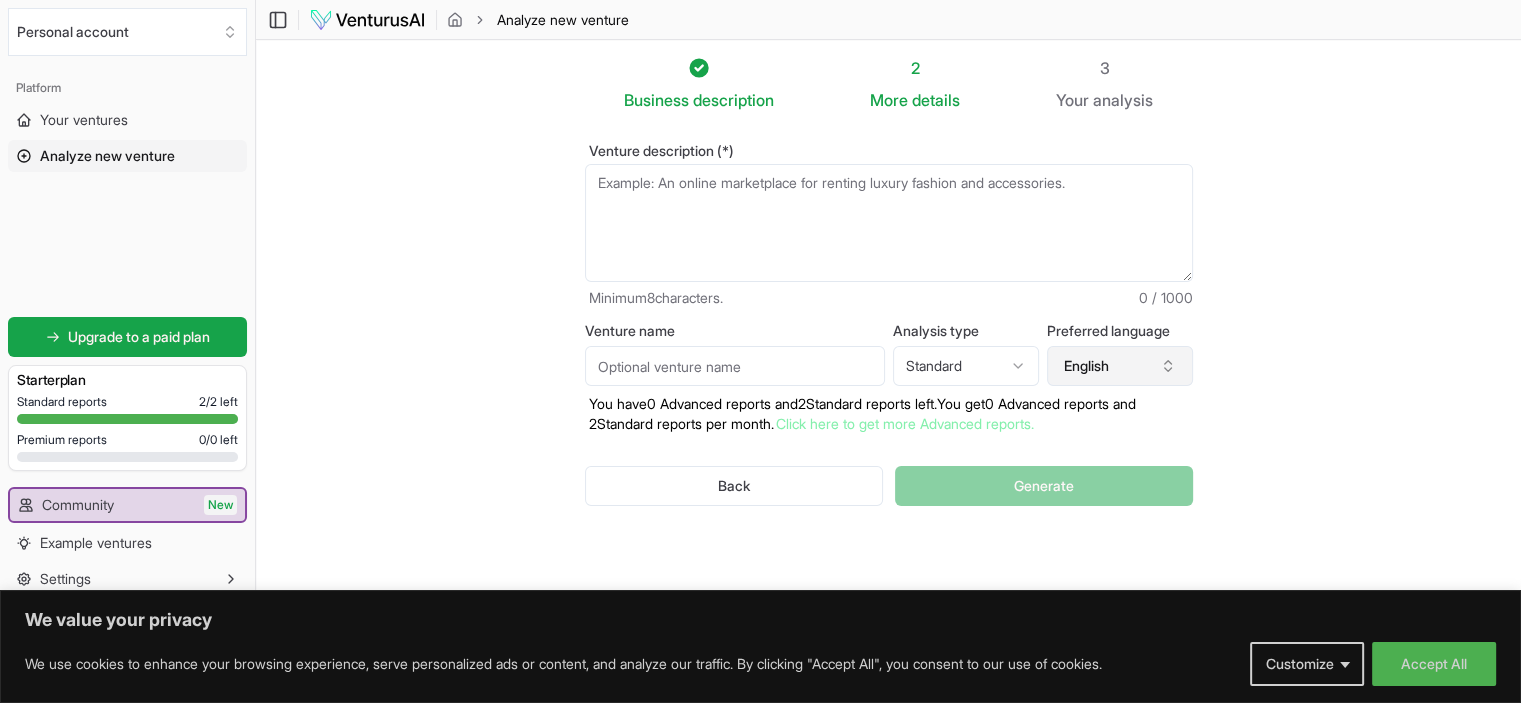 click on "English" at bounding box center [1120, 366] 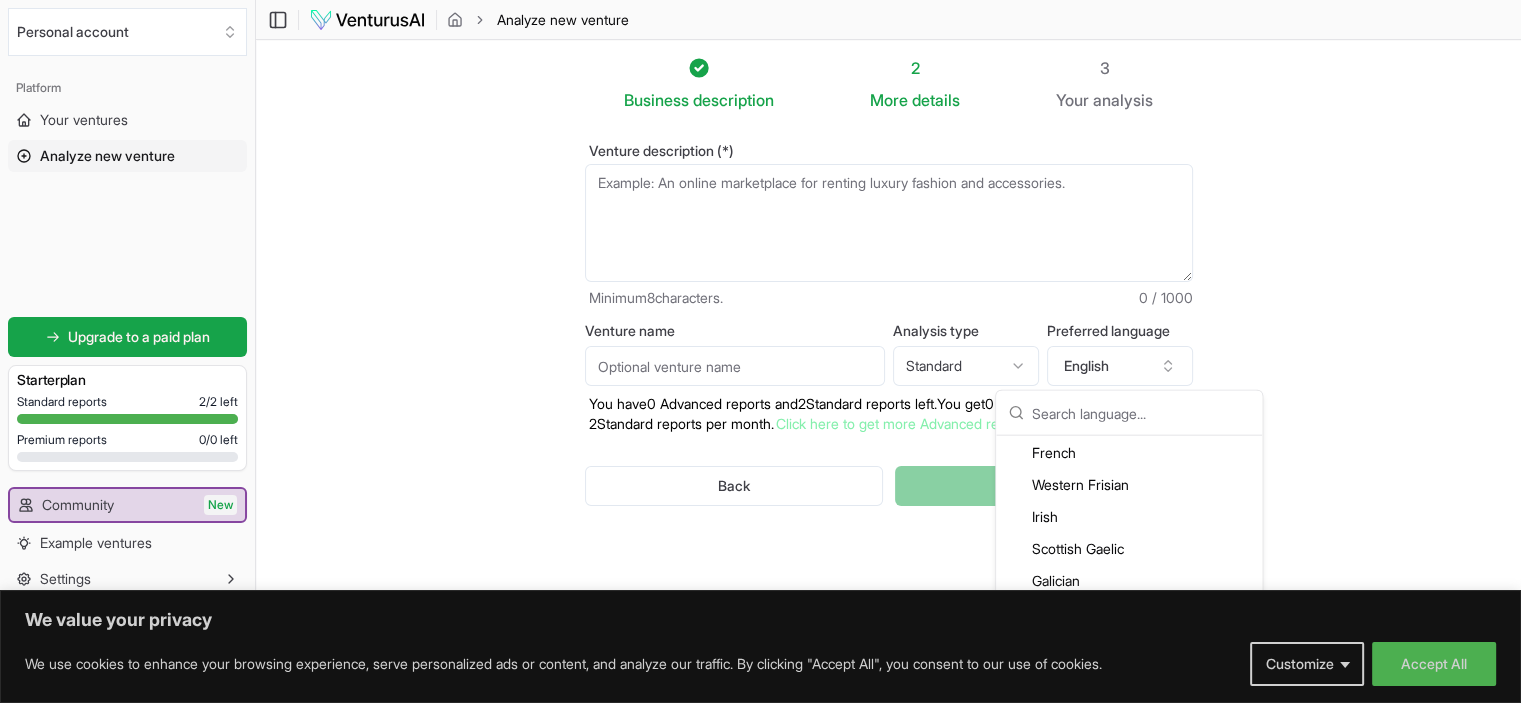 scroll, scrollTop: 1486, scrollLeft: 0, axis: vertical 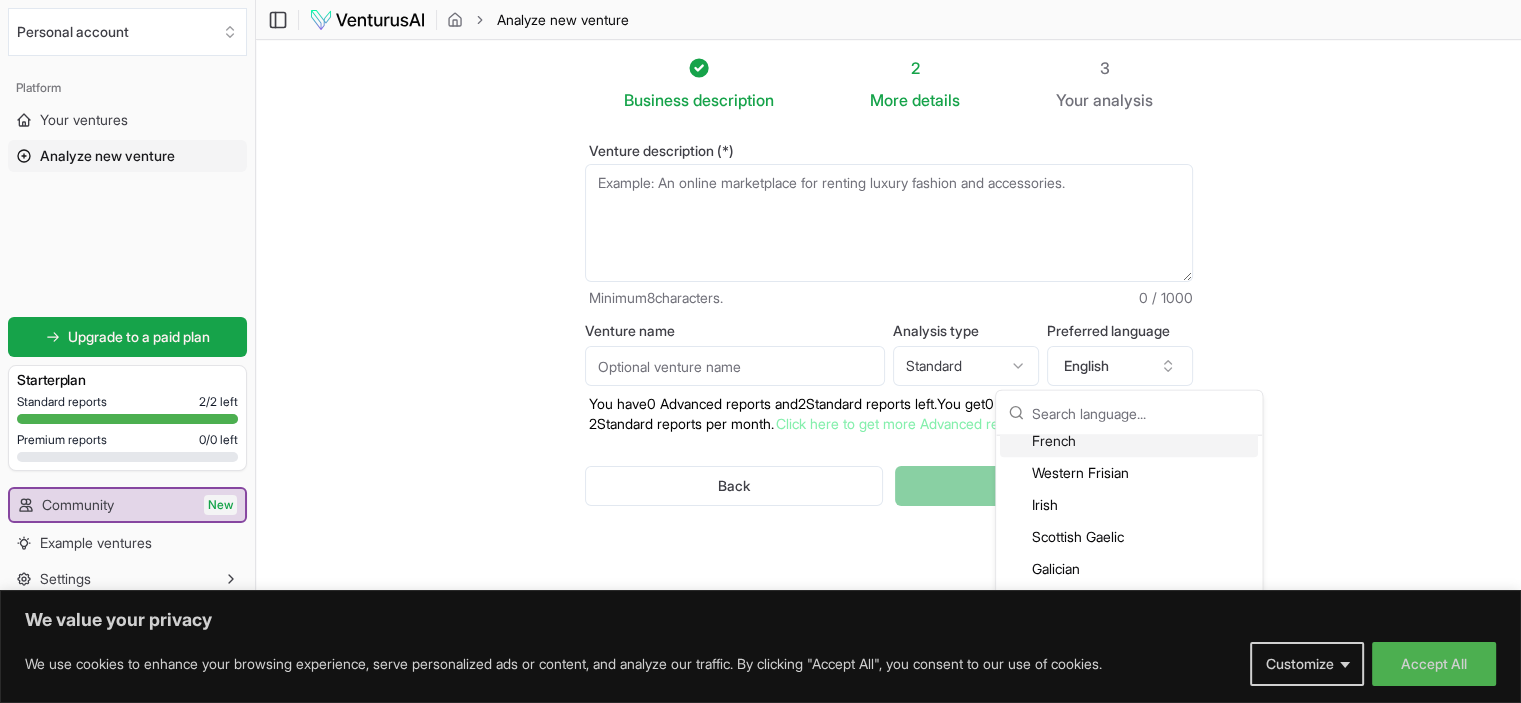 click on "French" at bounding box center [1129, 442] 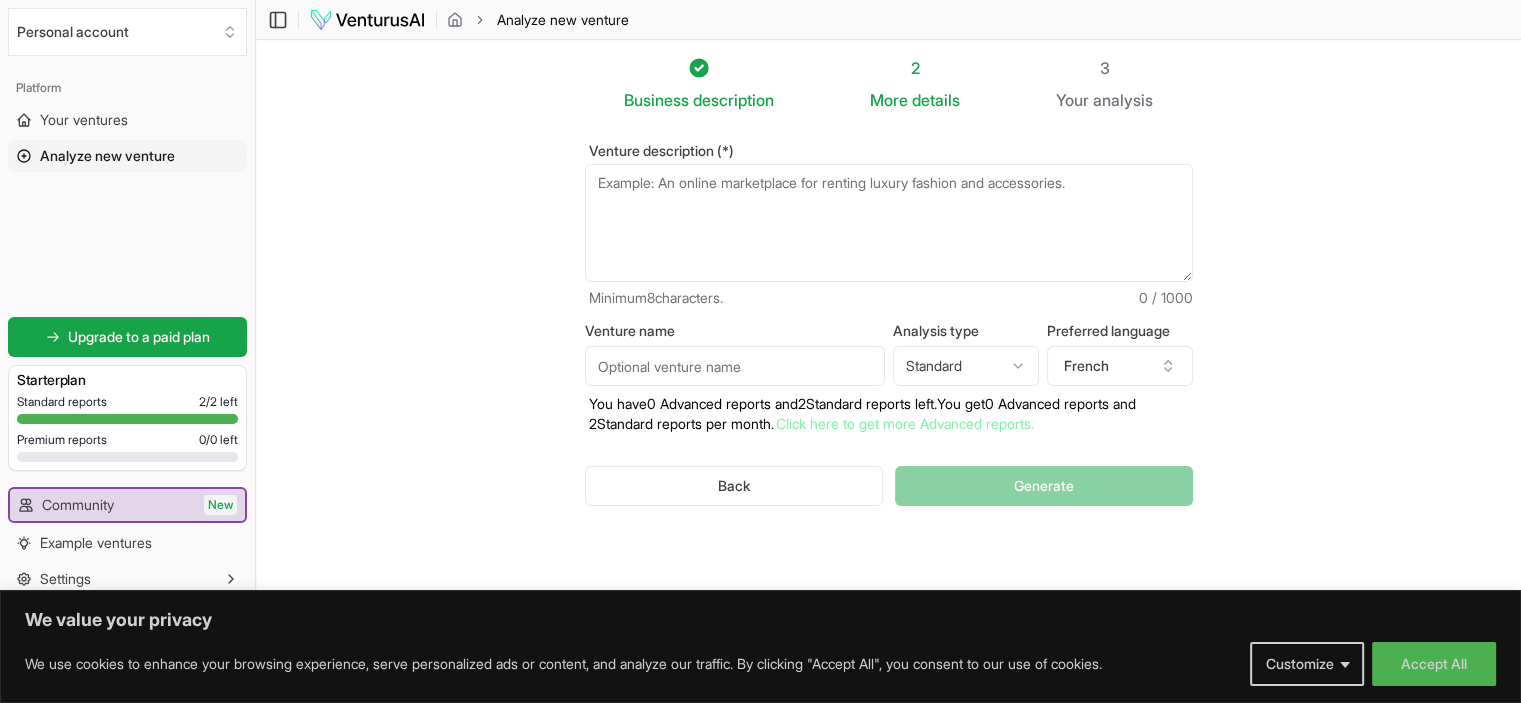 click on "We value your privacy We use cookies to enhance your browsing experience, serve personalized ads or content, and analyze our traffic. By clicking "Accept All", you consent to our use of cookies. Customize    Accept All Customize Consent Preferences   We use cookies to help you navigate efficiently and perform certain functions. You will find detailed information about all cookies under each consent category below. The cookies that are categorized as "Necessary" are stored on your browser as they are essential for enabling the basic functionalities of the site. ...  Show more Necessary Always Active Necessary cookies are required to enable the basic features of this site, such as providing secure log-in or adjusting your consent preferences. These cookies do not store any personally identifiable data. Cookie cookieyes-consent Duration 1 year Description Cookie __cf_bm Duration 1 hour Description This cookie, set by Cloudflare, is used to support Cloudflare Bot Management.  Cookie _cfuvid Duration session lidc" at bounding box center [760, 351] 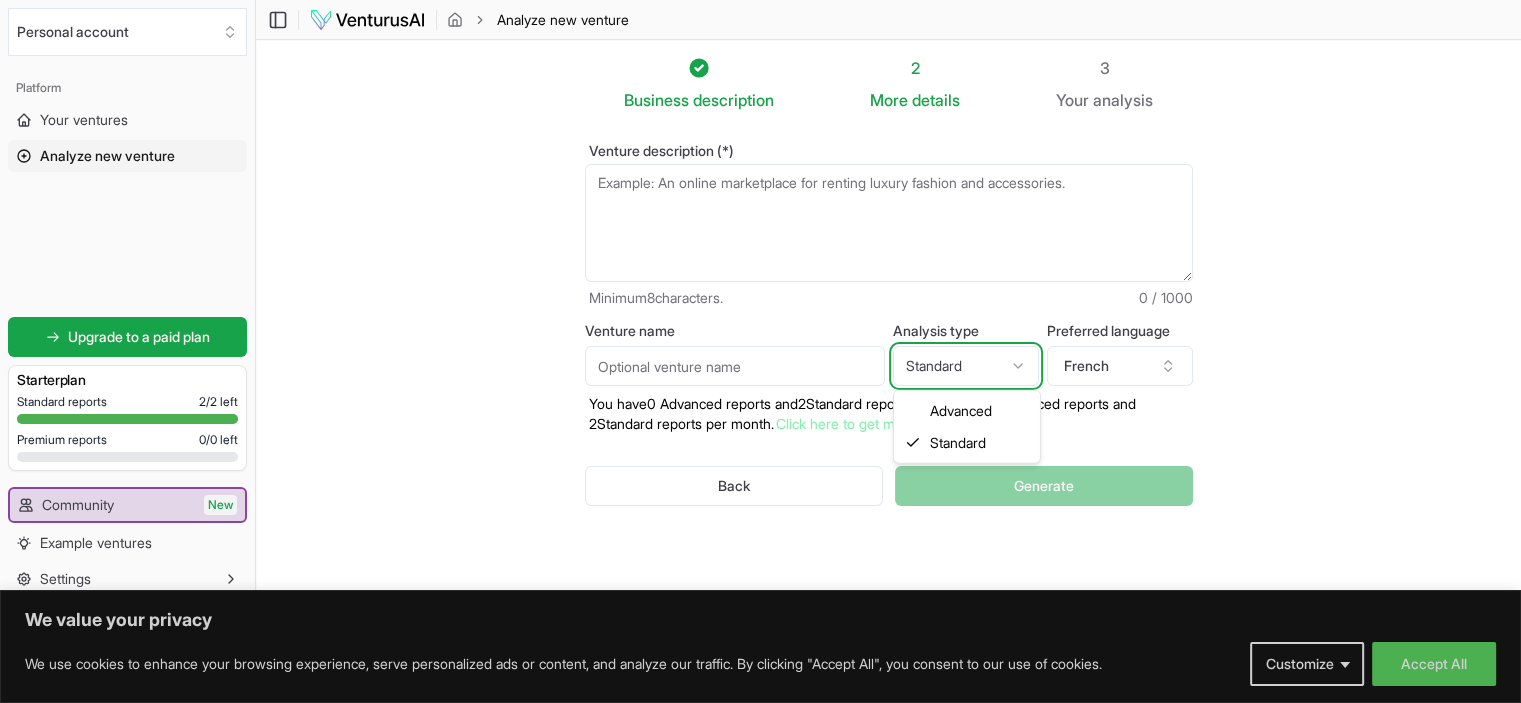 click on "We value your privacy We use cookies to enhance your browsing experience, serve personalized ads or content, and analyze our traffic. By clicking "Accept All", you consent to our use of cookies. Customize    Accept All Customize Consent Preferences   We use cookies to help you navigate efficiently and perform certain functions. You will find detailed information about all cookies under each consent category below. The cookies that are categorized as "Necessary" are stored on your browser as they are essential for enabling the basic functionalities of the site. ...  Show more Necessary Always Active Necessary cookies are required to enable the basic features of this site, such as providing secure log-in or adjusting your consent preferences. These cookies do not store any personally identifiable data. Cookie cookieyes-consent Duration 1 year Description Cookie __cf_bm Duration 1 hour Description This cookie, set by Cloudflare, is used to support Cloudflare Bot Management.  Cookie _cfuvid Duration session lidc" at bounding box center [760, 351] 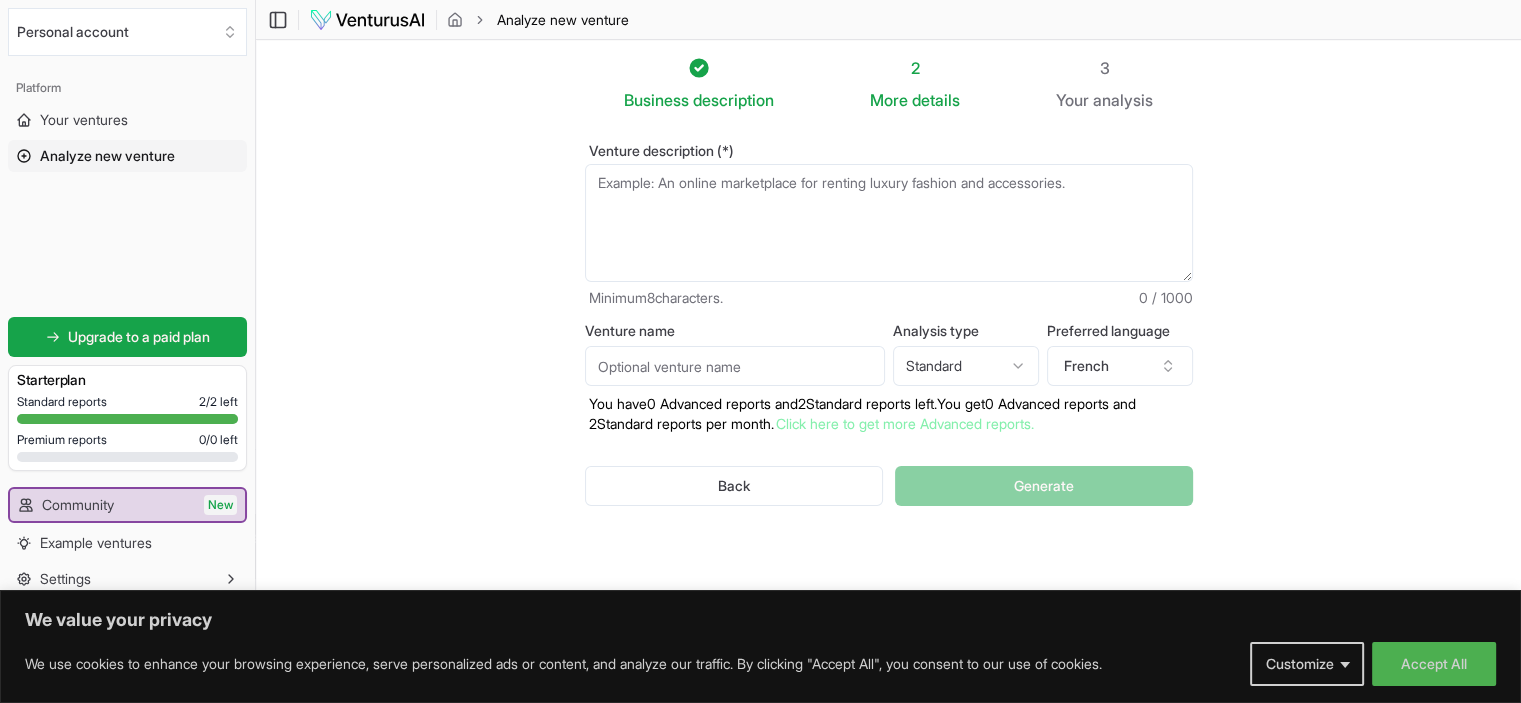 click on "Venture name" at bounding box center [735, 366] 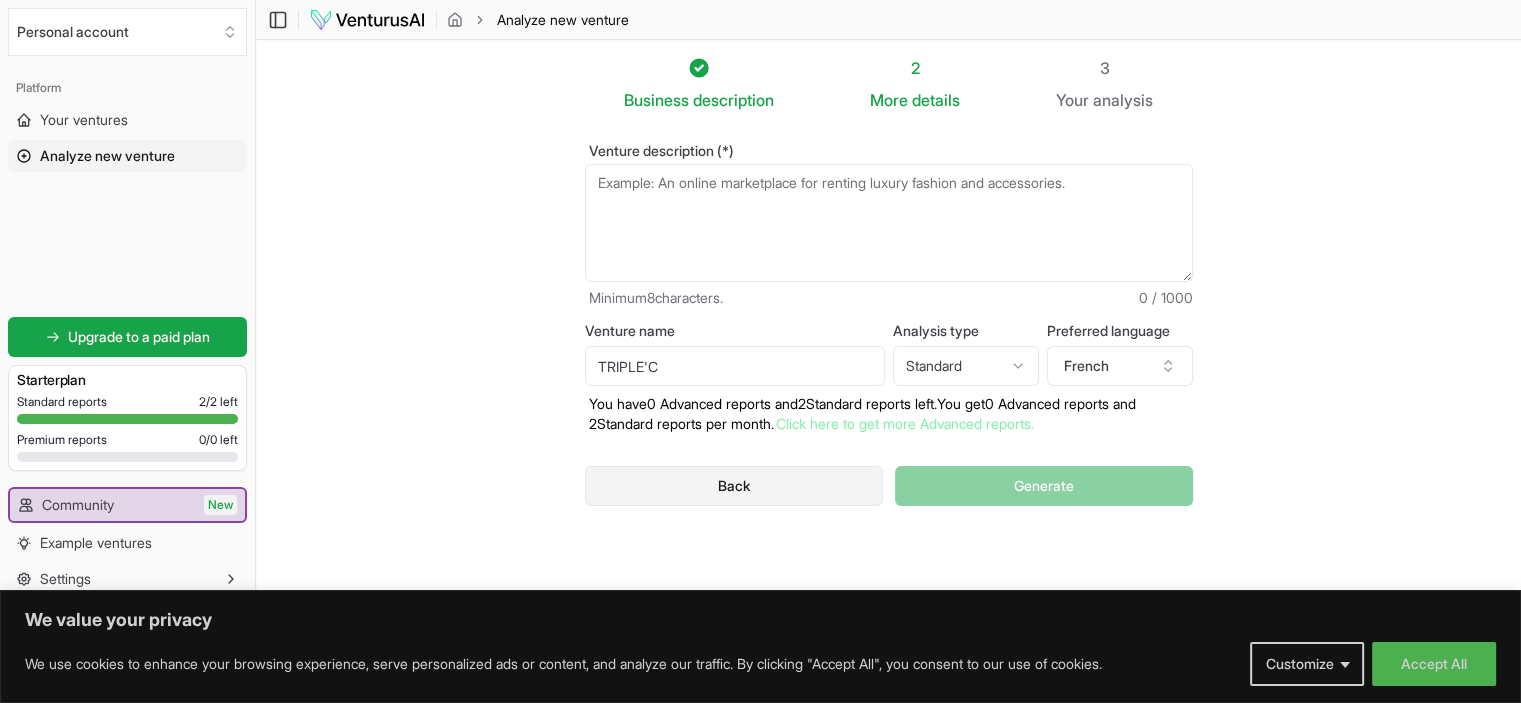 type on "TRIPLE'C" 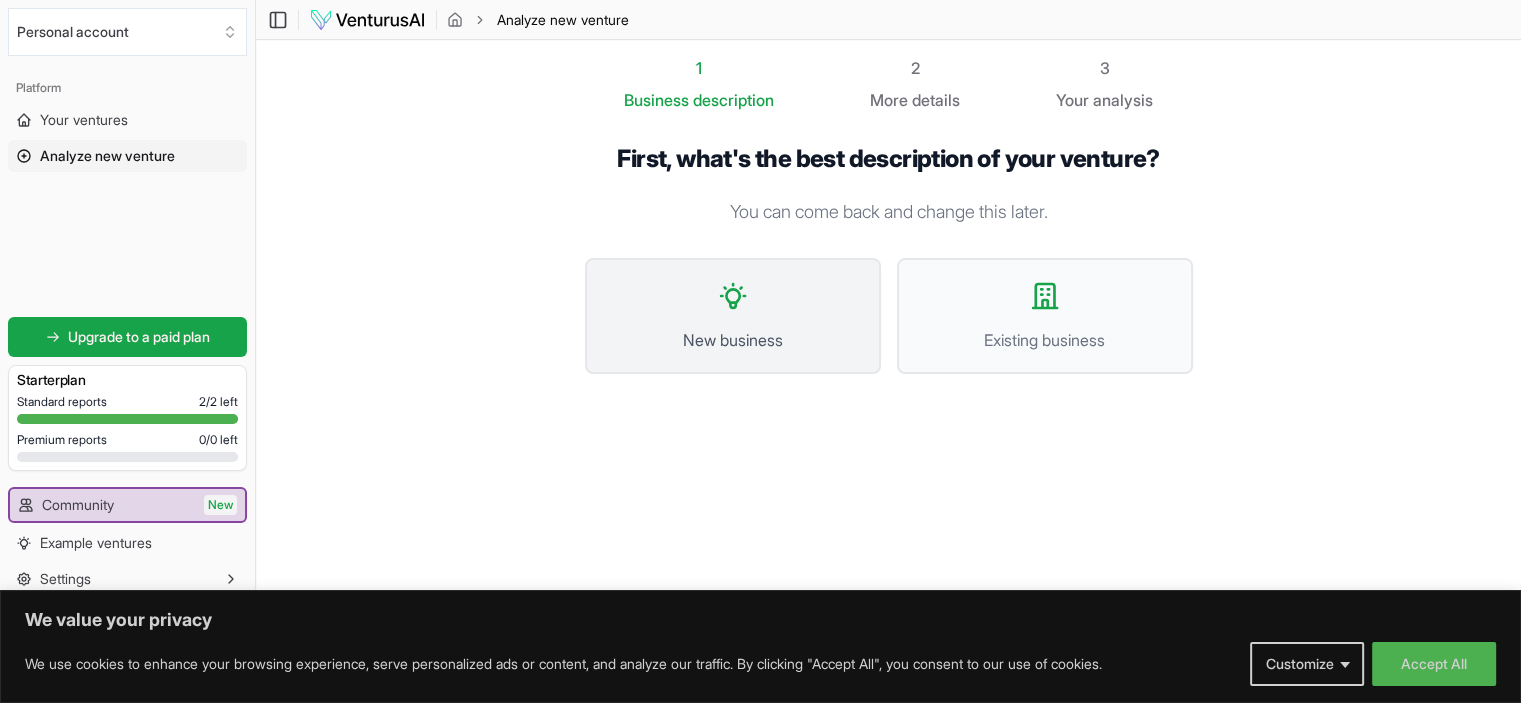 click on "New business" at bounding box center (733, 316) 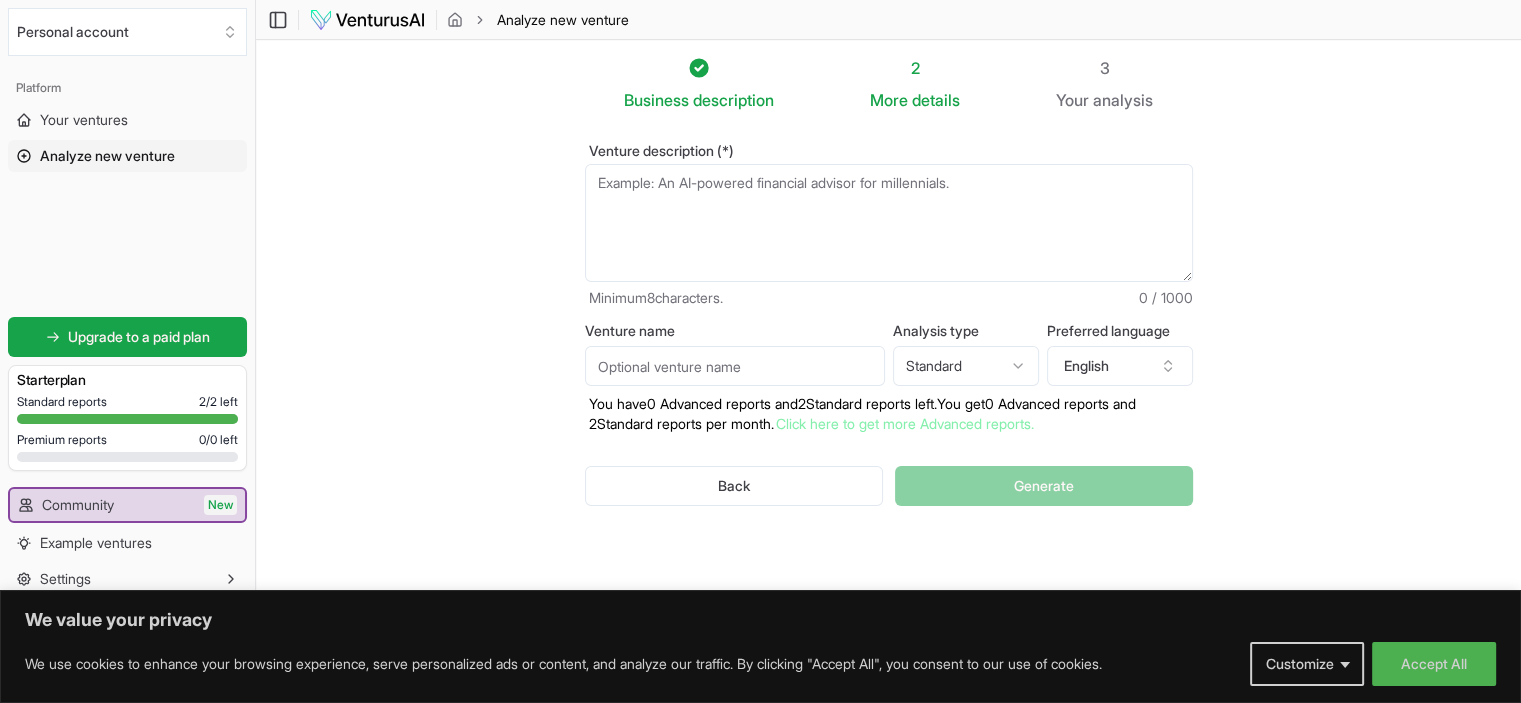 click on "Business   description 2 More   details 3 Your   analysis Venture description (*) Minimum  8  characters. 0 / 1000 Venture name Analysis type Standard Advanced Standard Preferred language English You have  0   Advanced reports   and  2  Standard reports left.  Y ou get  0   Advanced reports and   2  Standard reports per month. Click here to get more Advanced reports. Back Generate" at bounding box center (888, 321) 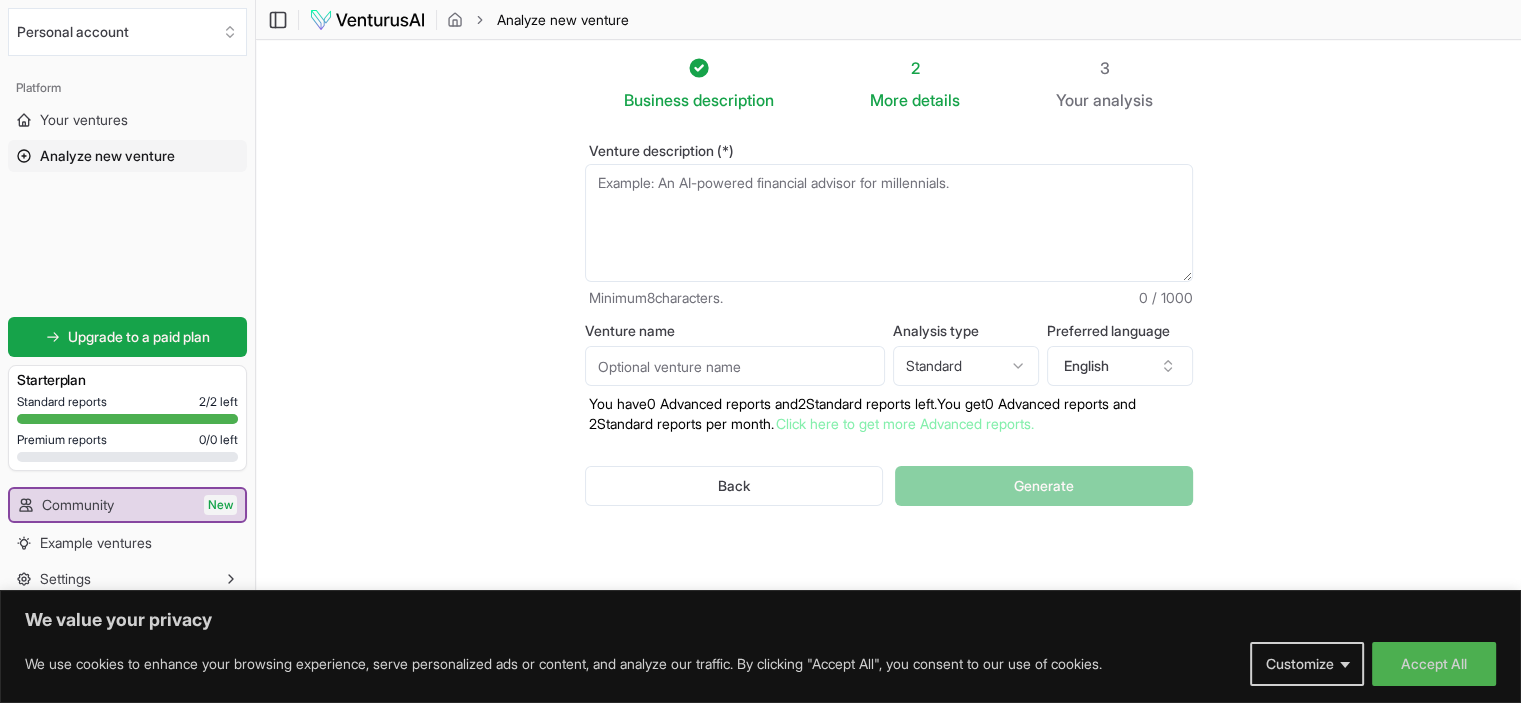 click on "Venture description (*)" at bounding box center (889, 223) 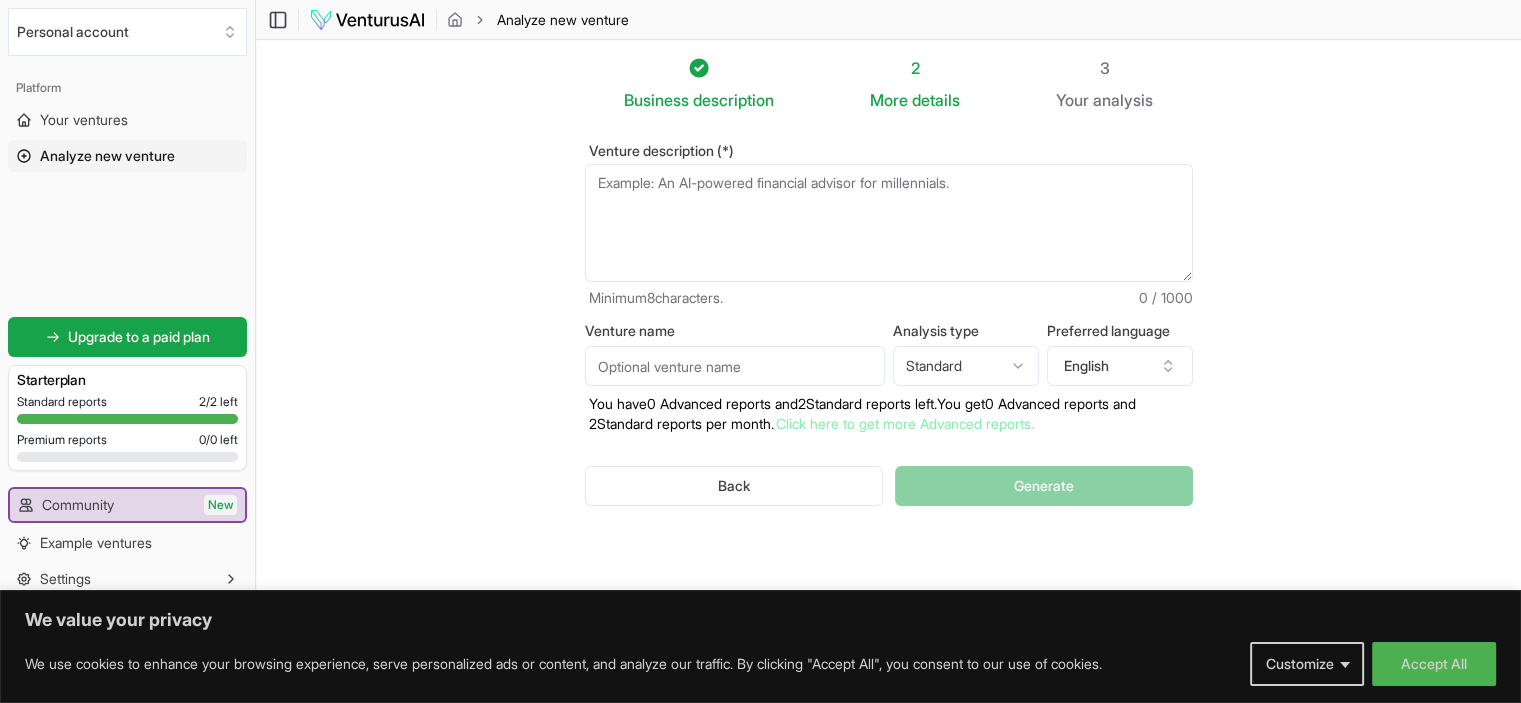 click on "Venture description (*)" at bounding box center (889, 223) 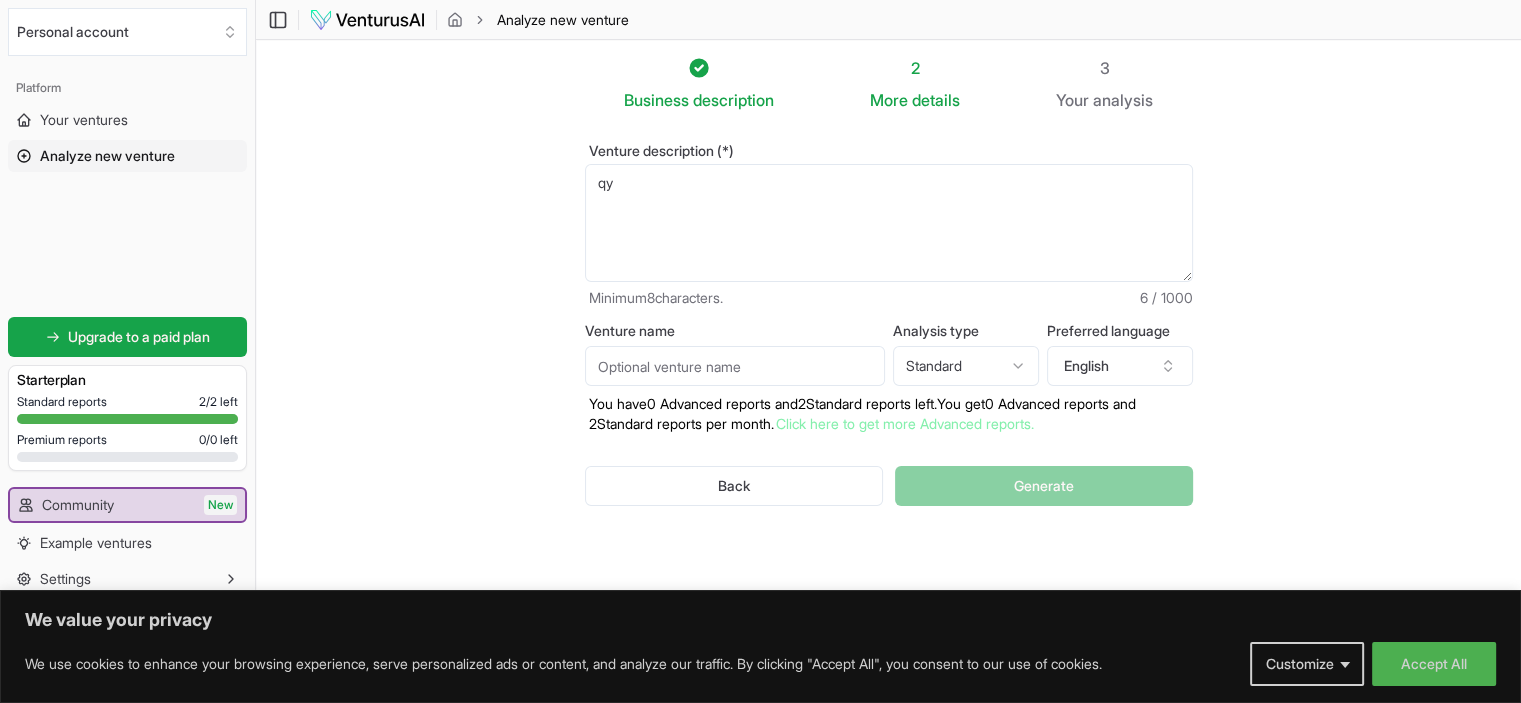 type on "q" 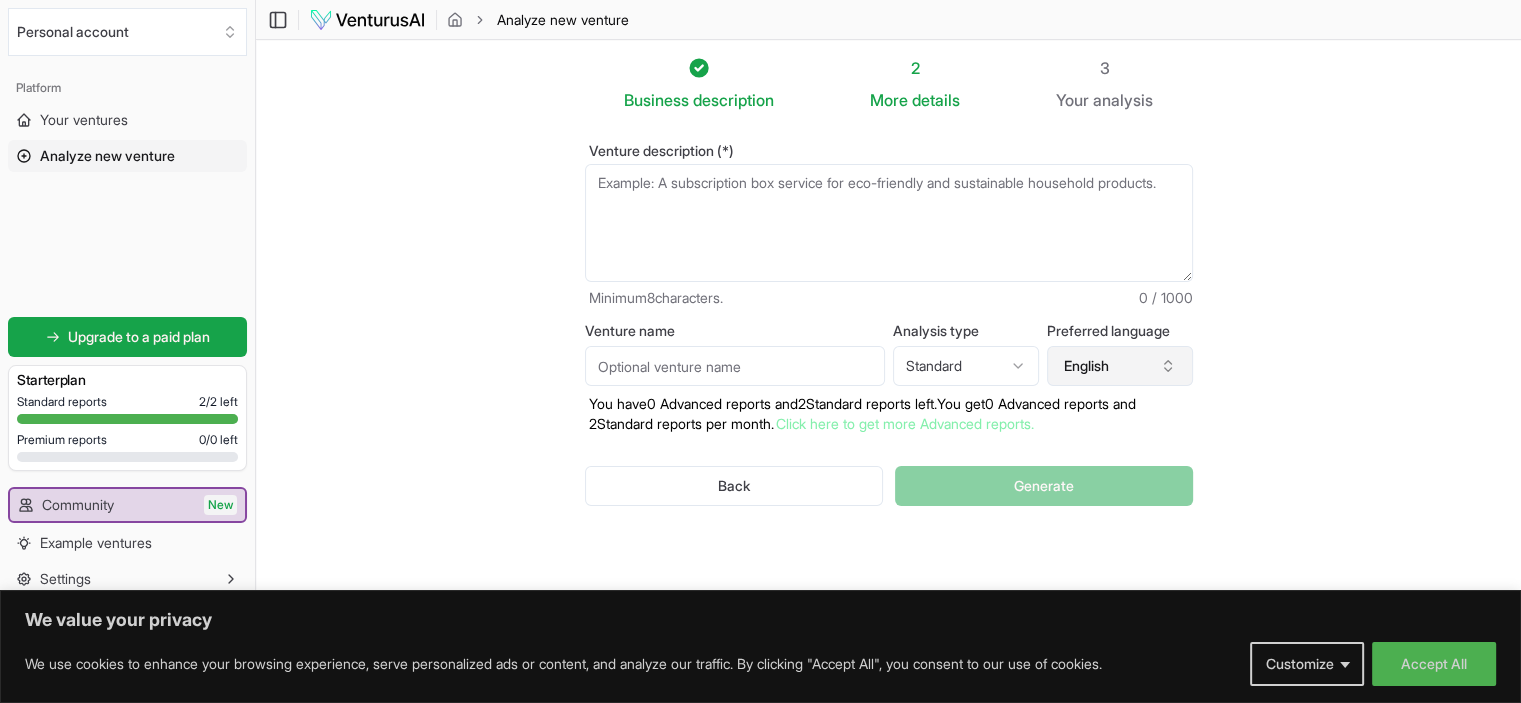 click 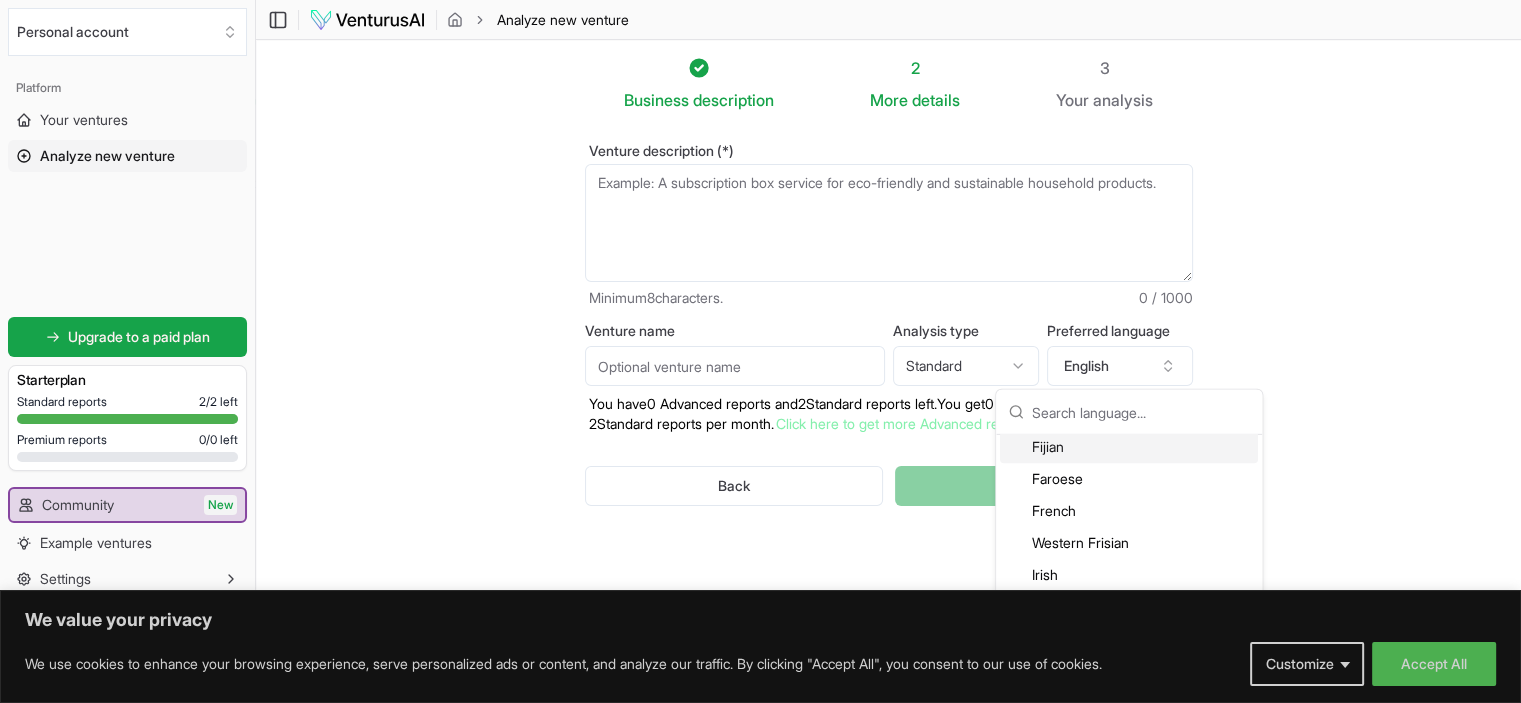 scroll, scrollTop: 1420, scrollLeft: 0, axis: vertical 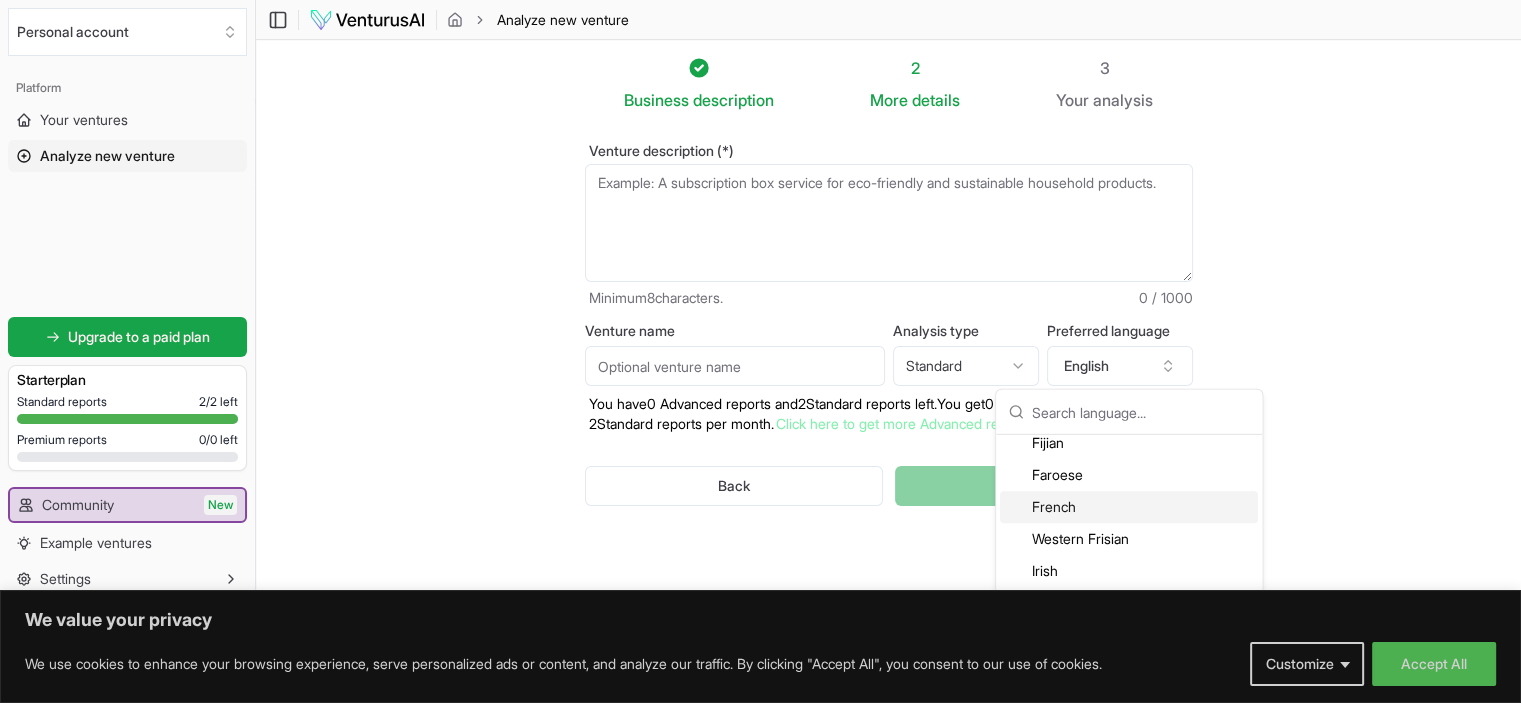 click on "French" at bounding box center [1129, 507] 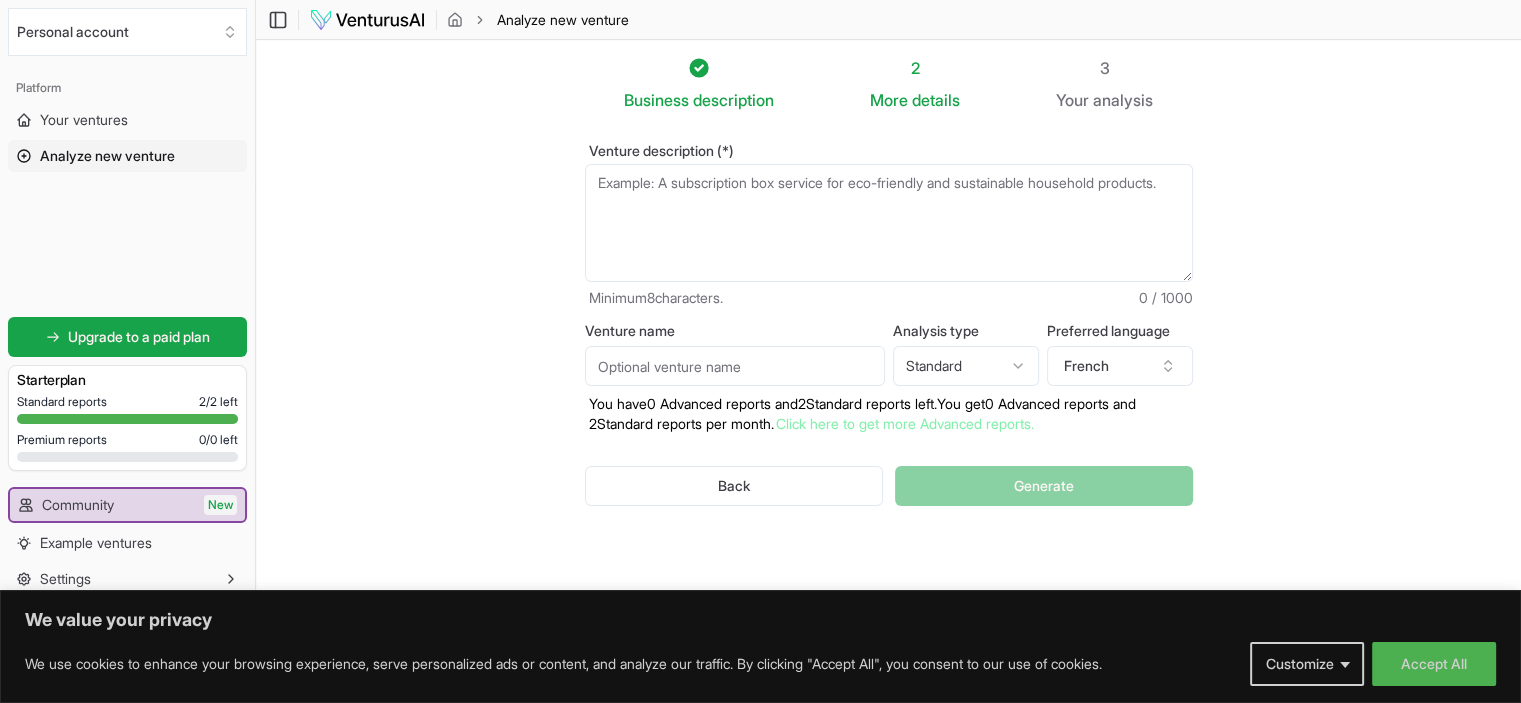 click on "Venture description (*)" at bounding box center (889, 223) 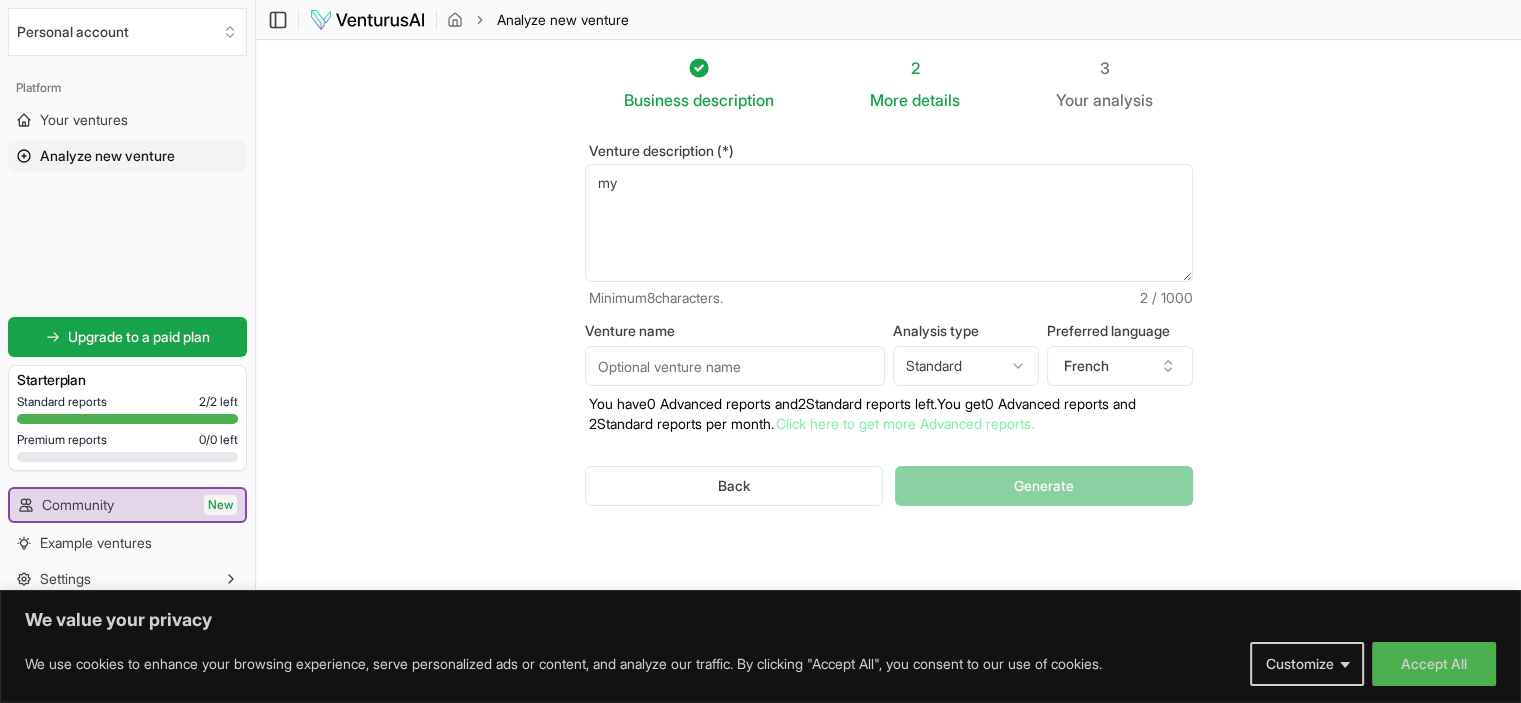 type on "m" 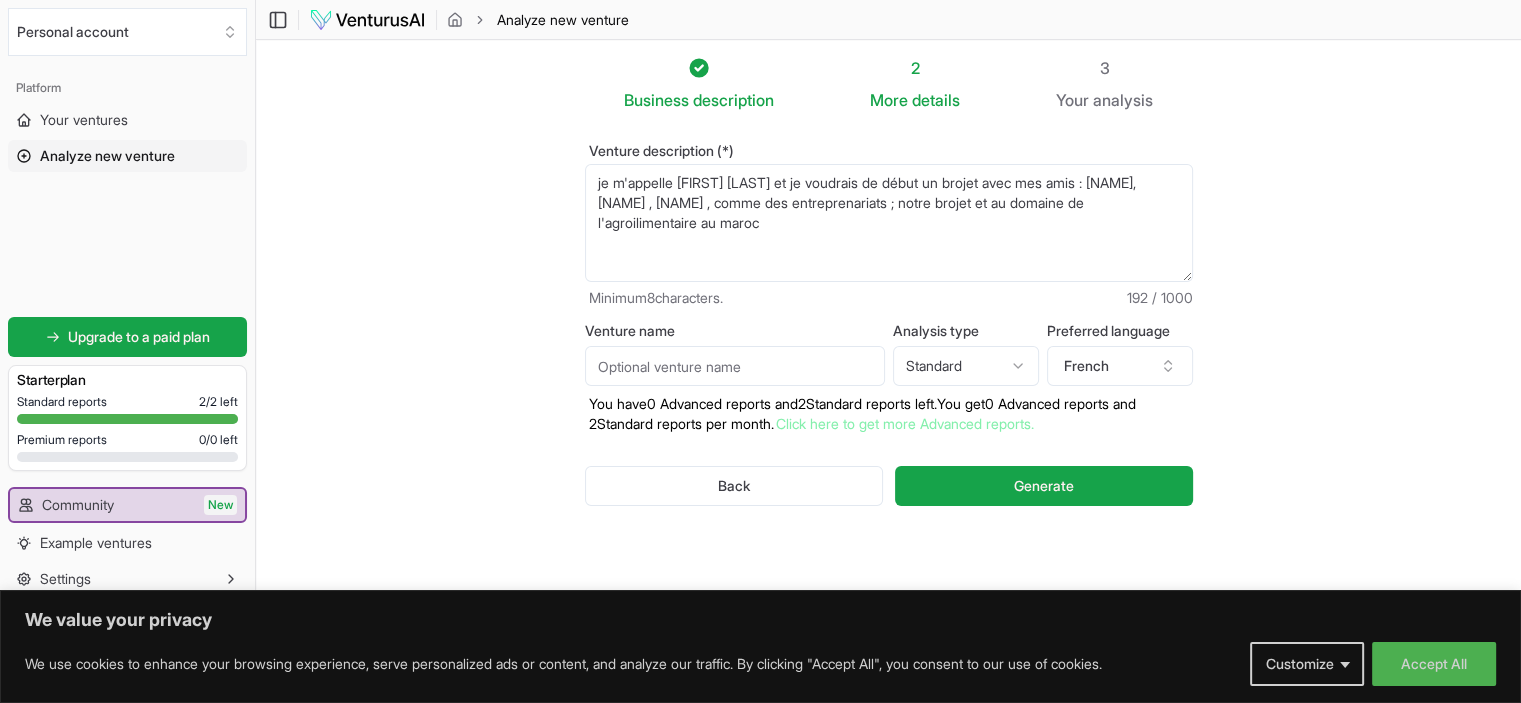 click on "je m'appelle [FIRST] [LAST] et je voudrais de début un brojet avec mes amis : [NAME], [NAME] , [NAME] , comme des entreprenariats ; notre brojet et au domaine de l'agroilimentaire au maroc" at bounding box center (889, 223) 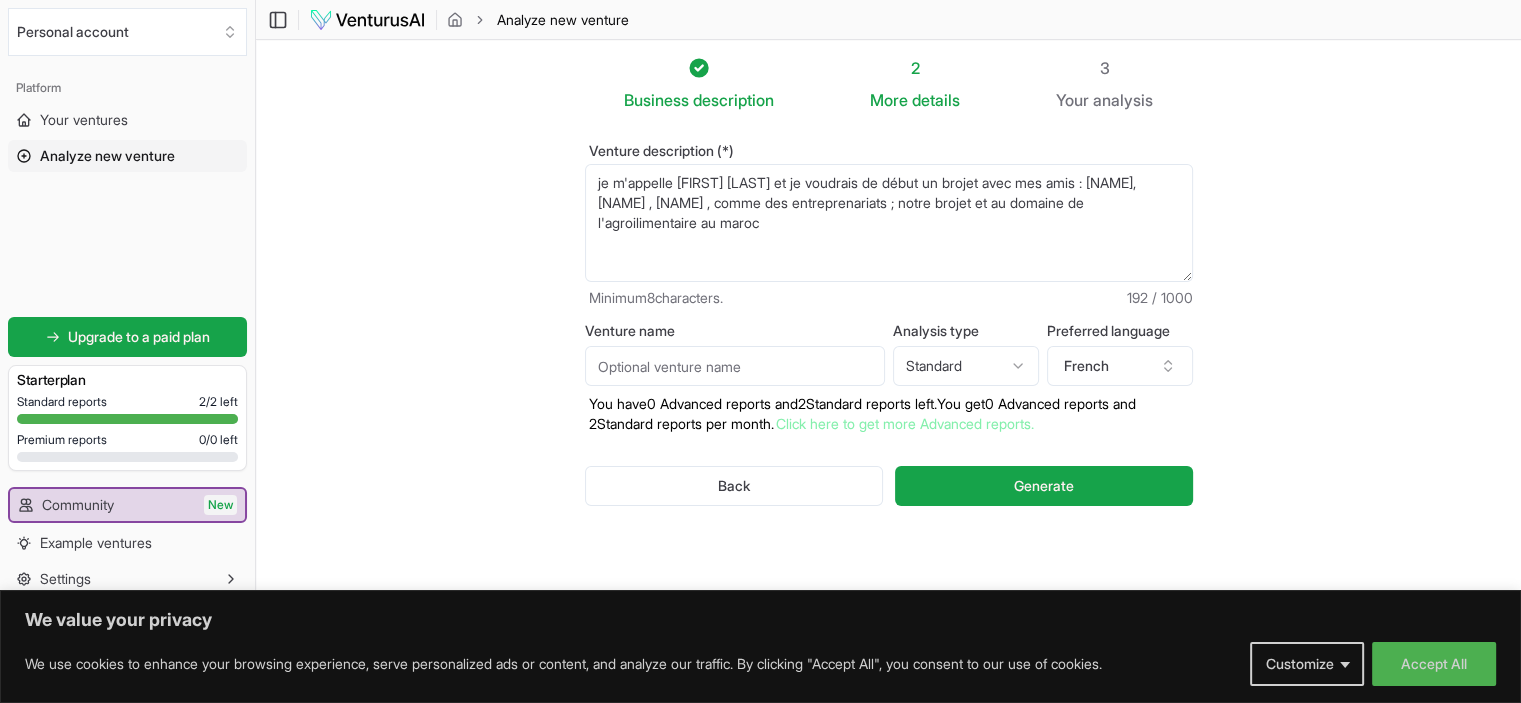 click on "je m'appelle [FIRST] [LAST] et je voudrais de début un brojet avec mes amis : [NAME], [NAME] , [NAME] , comme des entreprenariats ; notre brojet et au domaine de l'agroilimentaire au maroc" at bounding box center [889, 223] 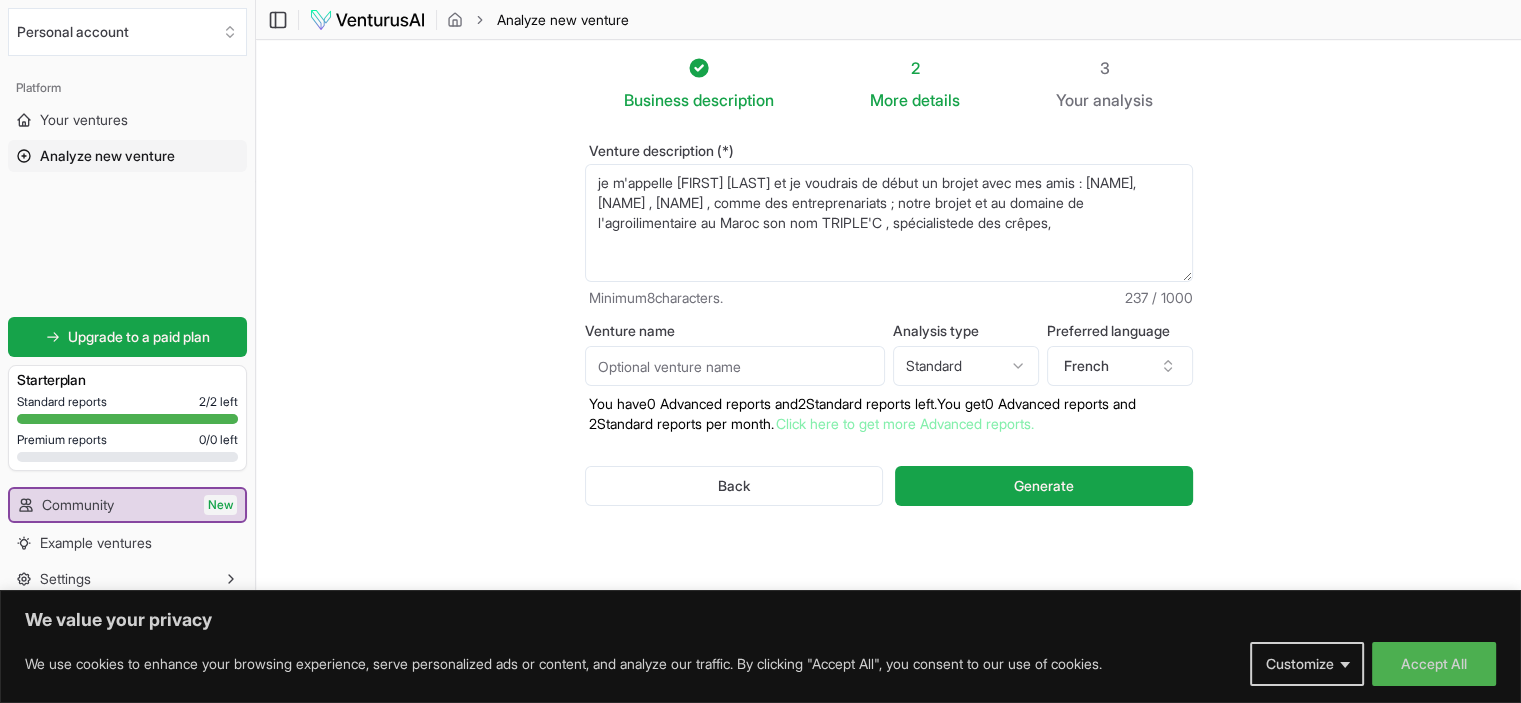 click on "je m'appelle [FIRST] [LAST] et je voudrais de début un brojet avec mes amis : [NAME], [NAME] , [NAME] , comme des entreprenariats ; notre brojet et au domaine de l'agroilimentaire au Maroc son nom TRIPLE'C , spécialistede des crêpes," at bounding box center [889, 223] 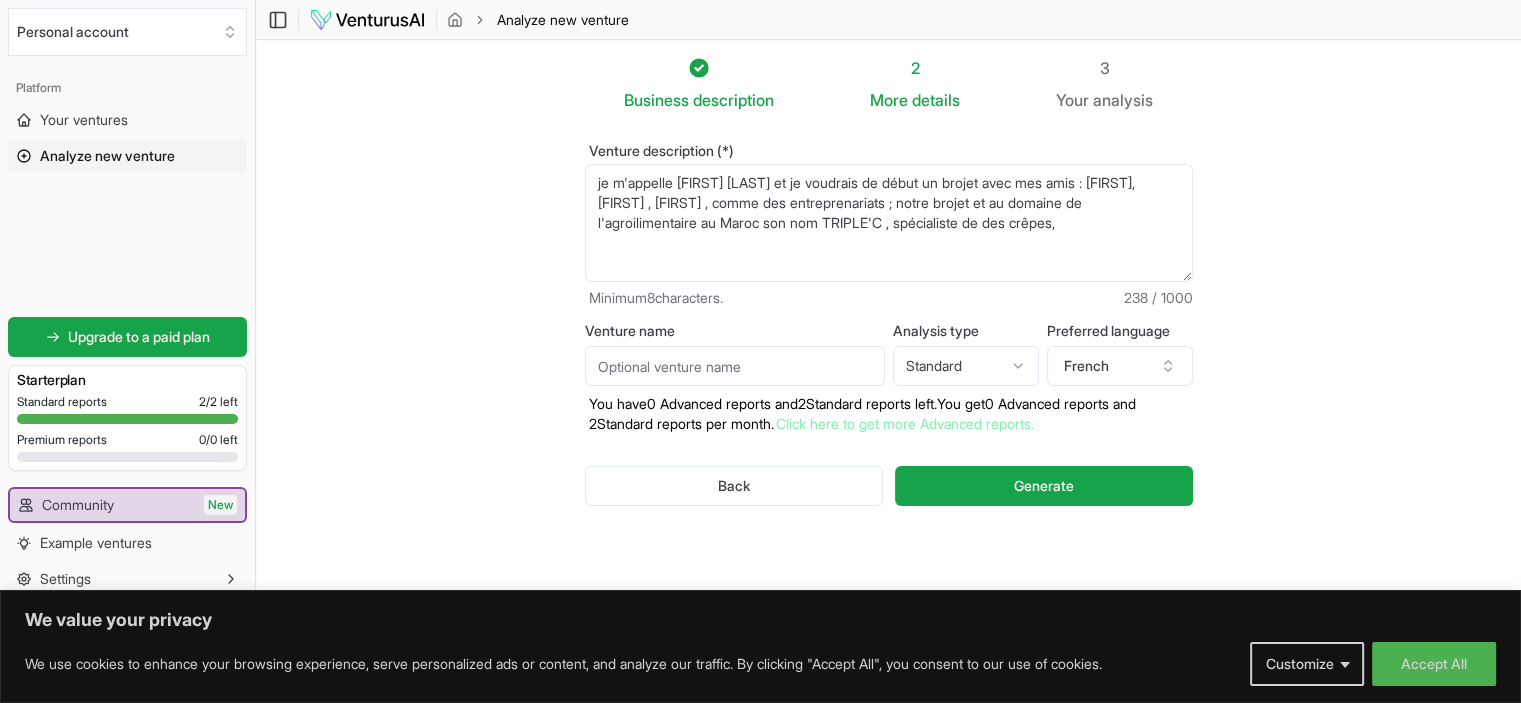 click on "je m'appelle [FIRST] [LAST] et je voudrais de début un brojet avec mes amis : [FIRST], [FIRST] , [FIRST] , comme des entreprenariats ; notre brojet et au domaine de l'agroilimentaire au Maroc son nom TRIPLE'C , spécialiste de des crêpes," at bounding box center [889, 223] 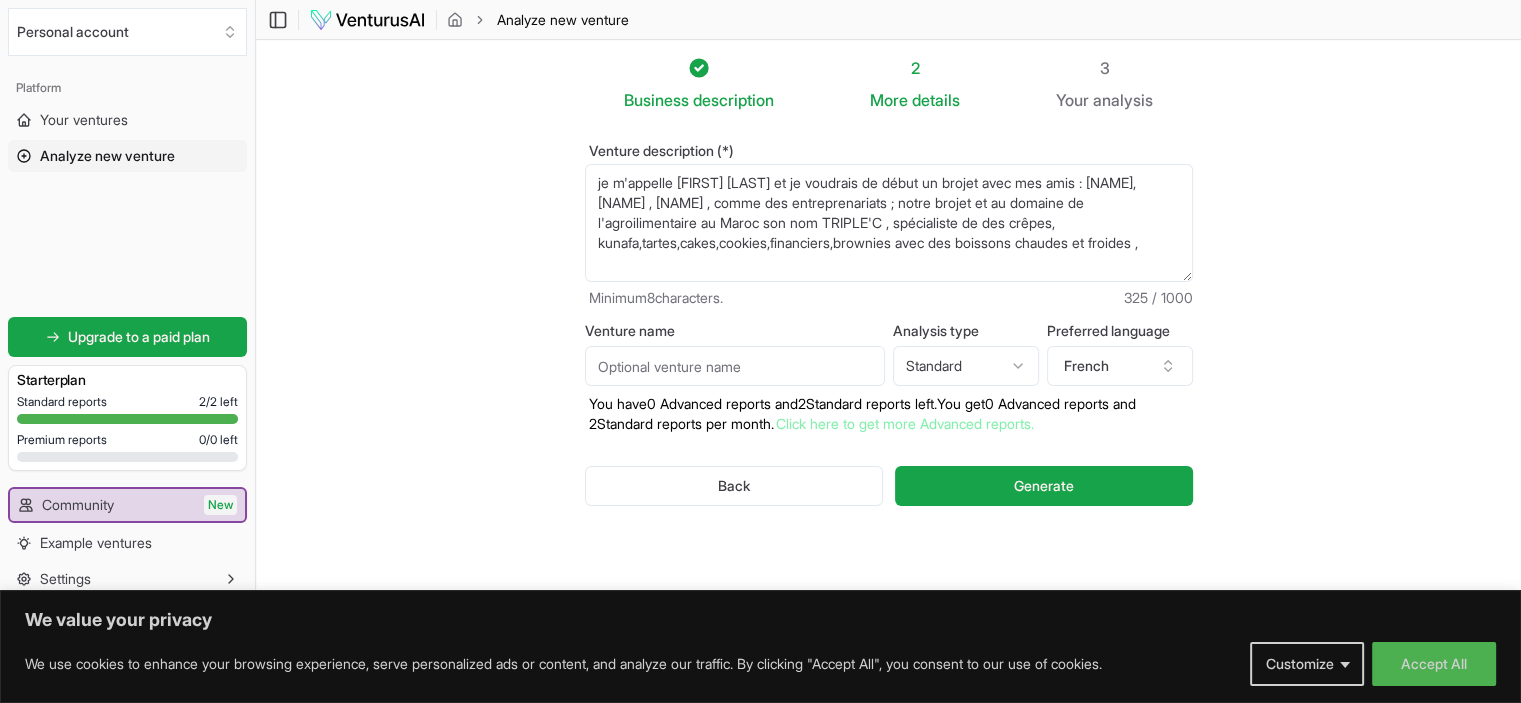 type on "je m'appelle [FIRST] [LAST] et je voudrais de début un brojet avec mes amis : [NAME], [NAME] , [NAME] , comme des entreprenariats ; notre brojet et au domaine de l'agroilimentaire au Maroc son nom TRIPLE'C , spécialiste de des crêpes, kunafa,tartes,cakes,cookies,financiers,brownies avec des boissons chaudes et froides ," 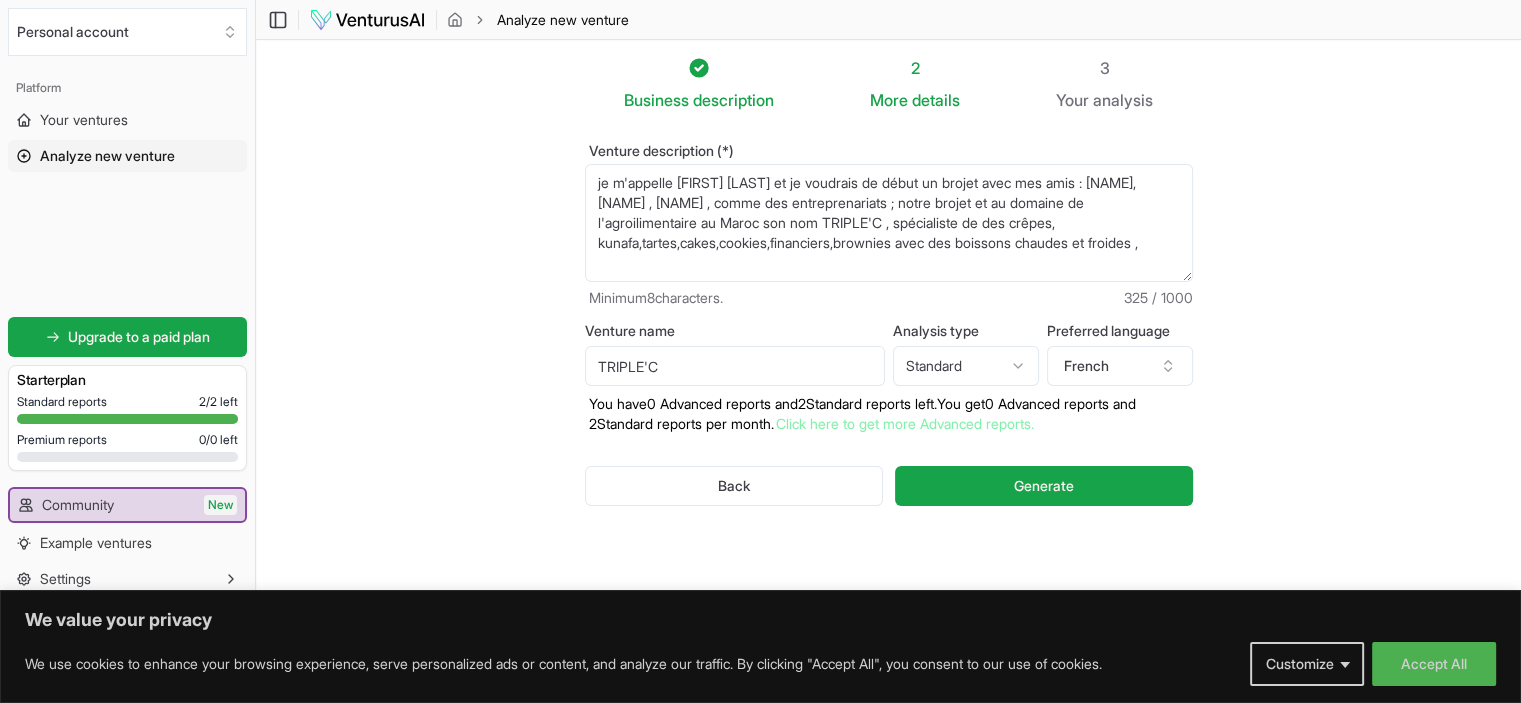click on "je m'appelle [FIRST] [LAST] et je voudrais de début un brojet avec mes amis : [NAME], [NAME] , [NAME] , comme des entreprenariats ; notre brojet et au domaine de l'agroilimentaire au Maroc son nom TRIPLE'C , spécialiste de des crêpes, kunafa,tartes,cakes,cookies,financiers,brownies avec des boissons chaudes et froides ," at bounding box center (889, 223) 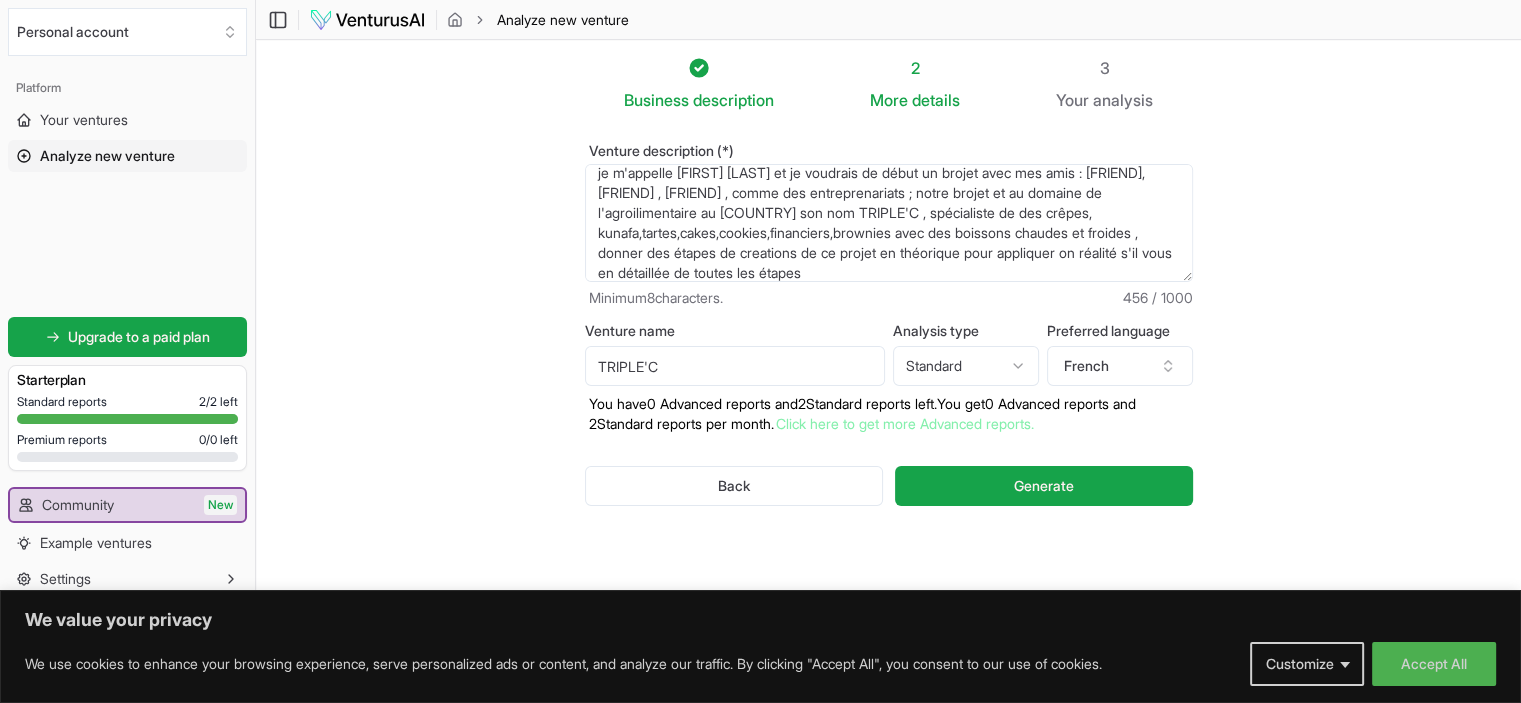 scroll, scrollTop: 30, scrollLeft: 0, axis: vertical 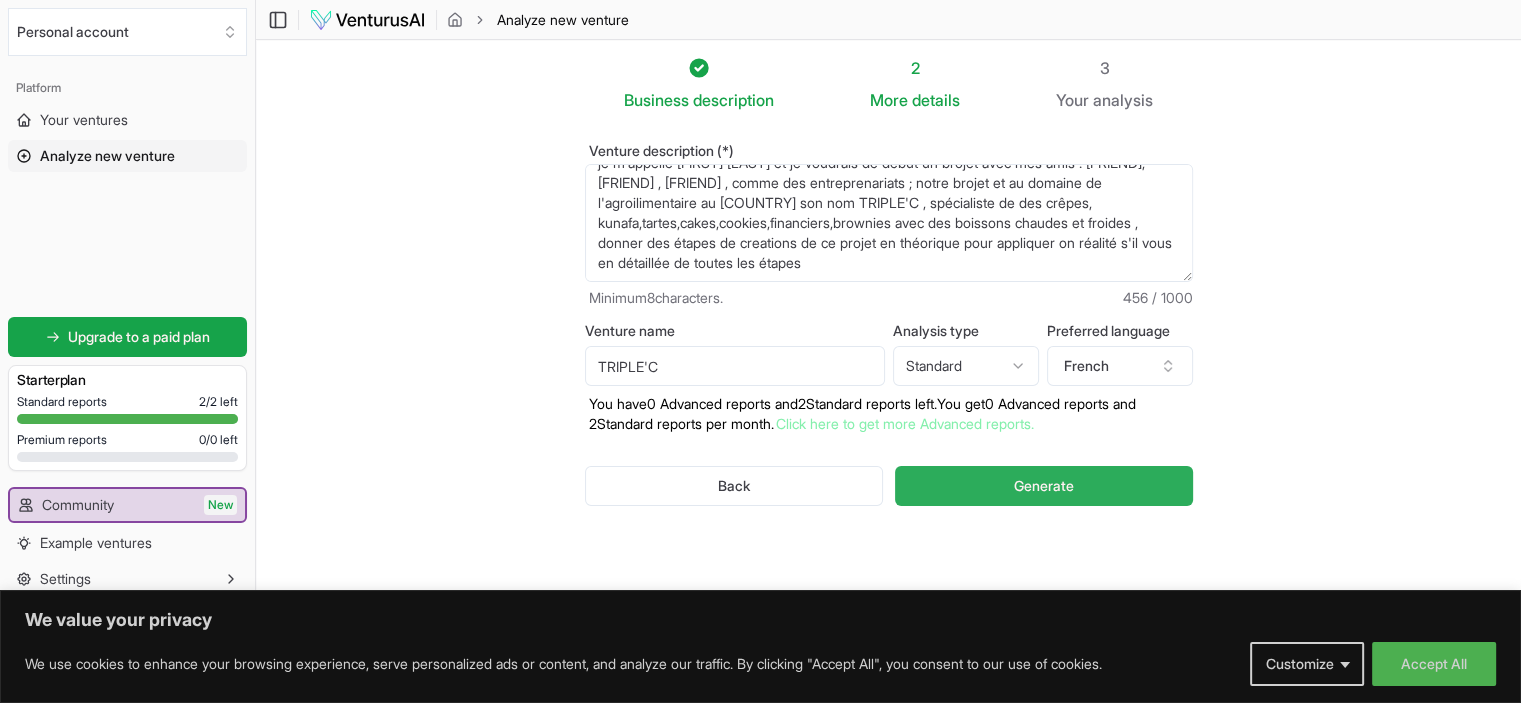 type on "je m'appelle [FIRST] [LAST] et je voudrais de début un brojet avec mes amis : [FRIEND], [FRIEND] , [FRIEND] , comme des entreprenariats ; notre brojet et au domaine de l'agroilimentaire au [COUNTRY] son nom TRIPLE'C , spécialiste de des crêpes, kunafa,tartes,cakes,cookies,financiers,brownies avec des boissons chaudes et froides ,    donner des étapes de creations de ce projet en théorique pour appliquer on réalité s'il vous en détaillée de toutes les étapes" 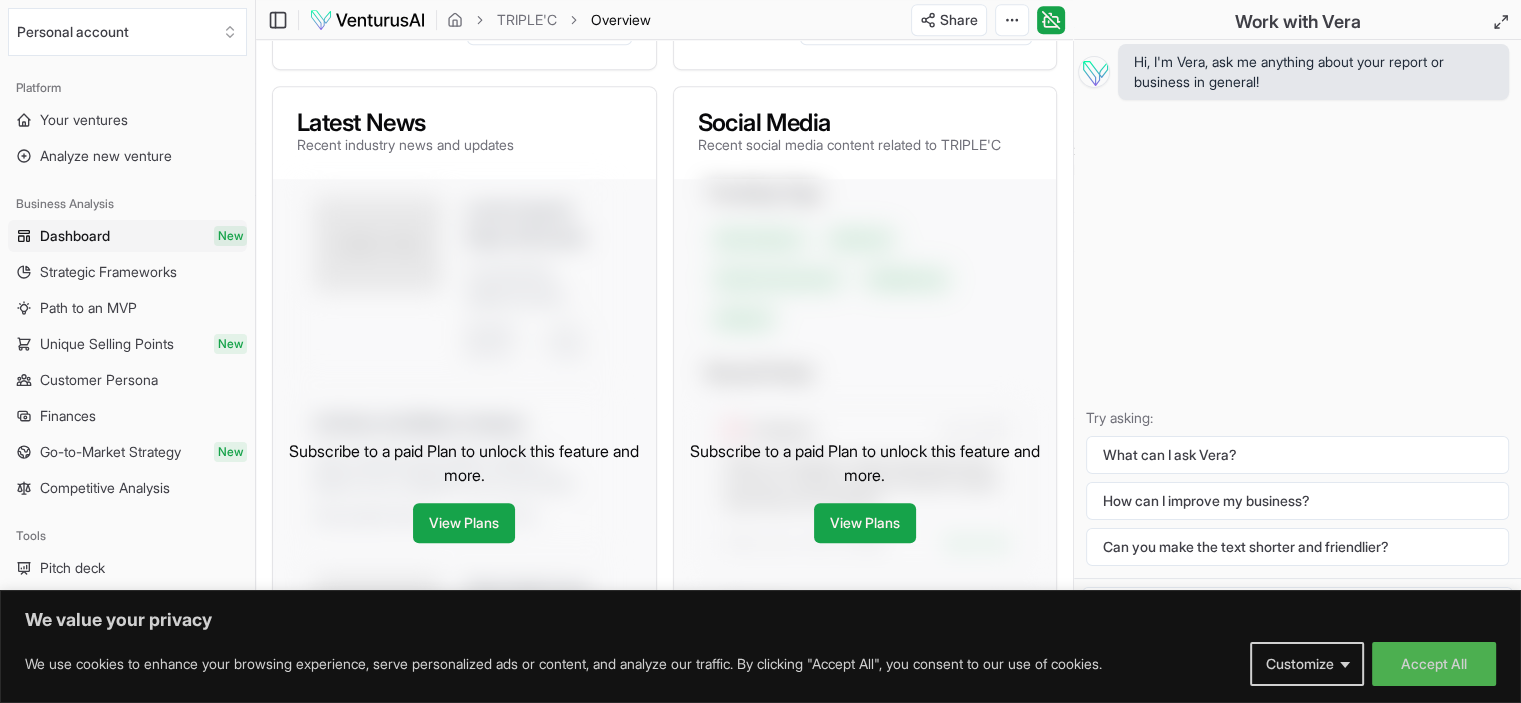 scroll, scrollTop: 1026, scrollLeft: 0, axis: vertical 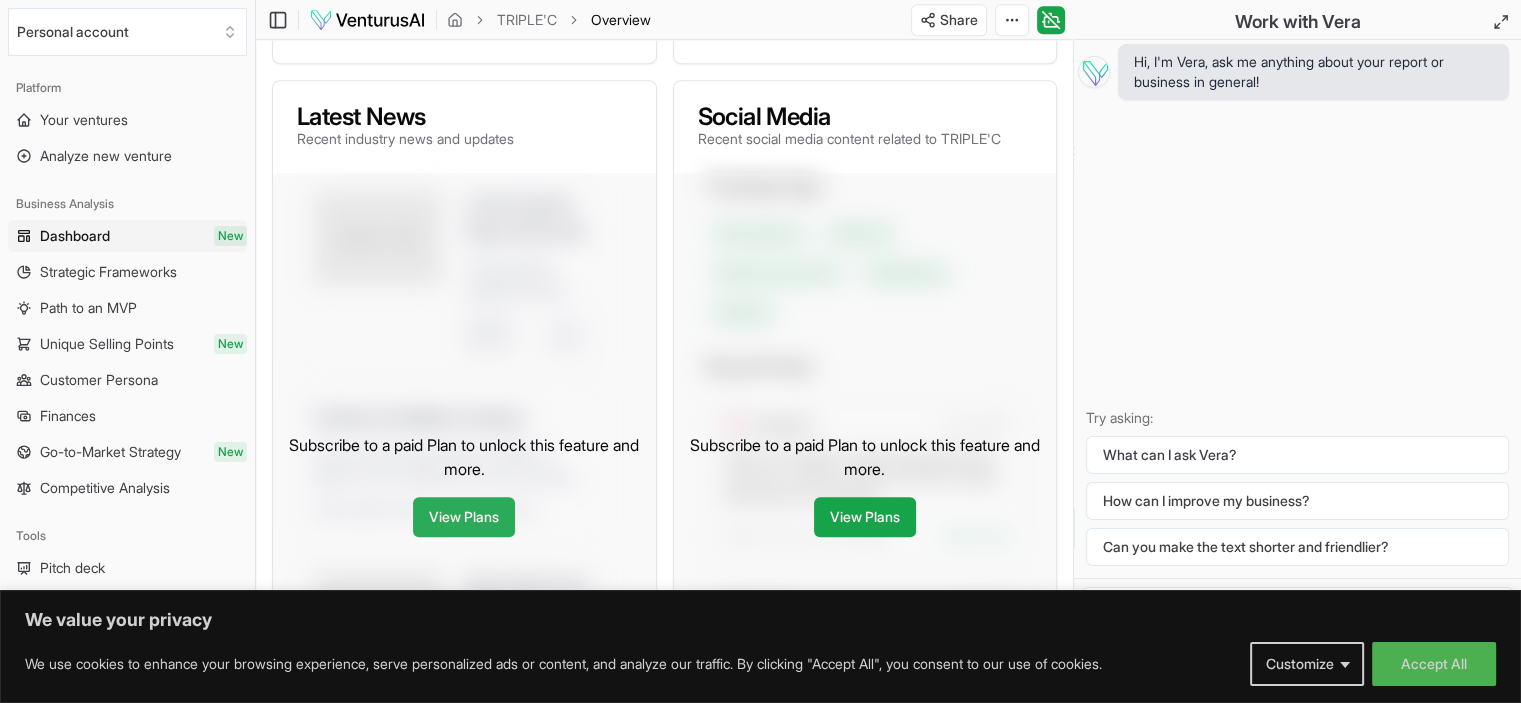 click on "View Plans" at bounding box center [464, 517] 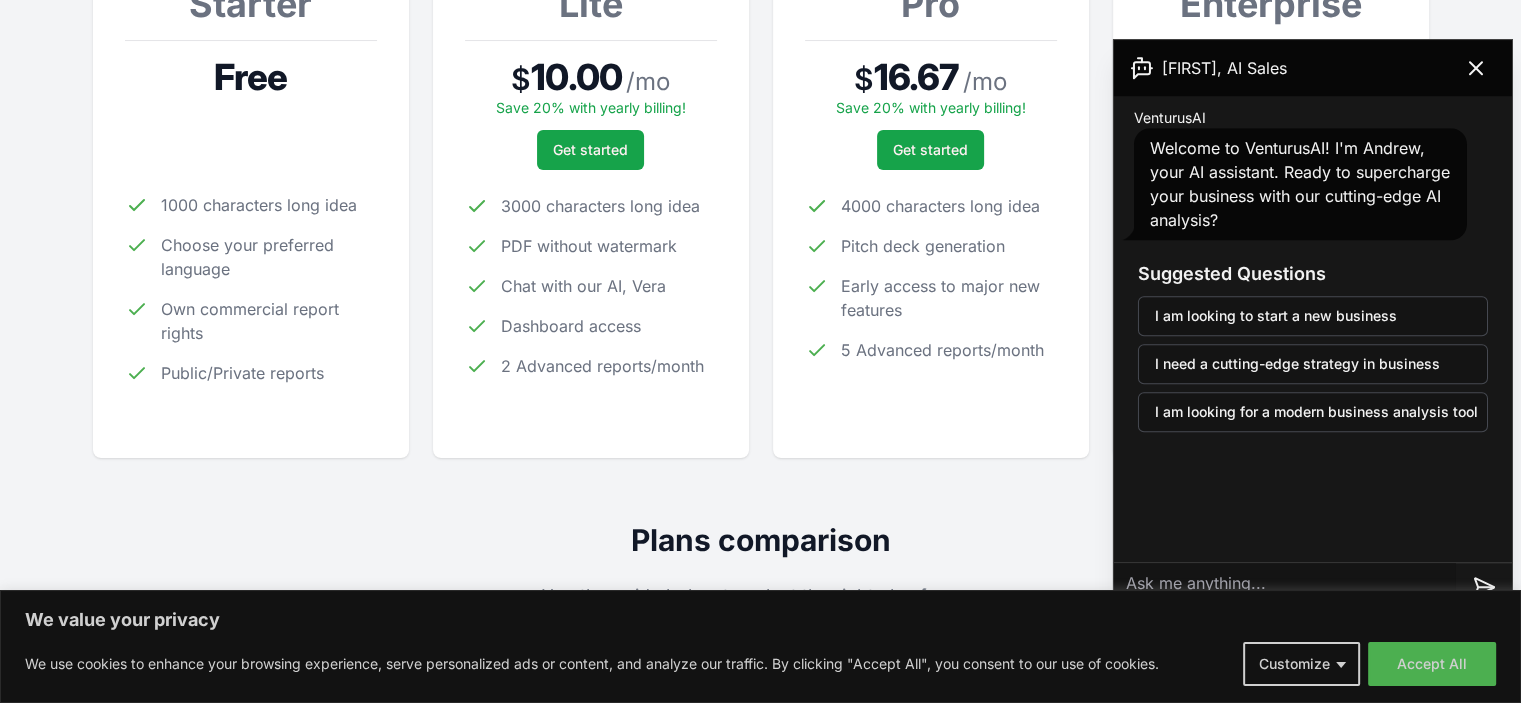 scroll, scrollTop: 407, scrollLeft: 0, axis: vertical 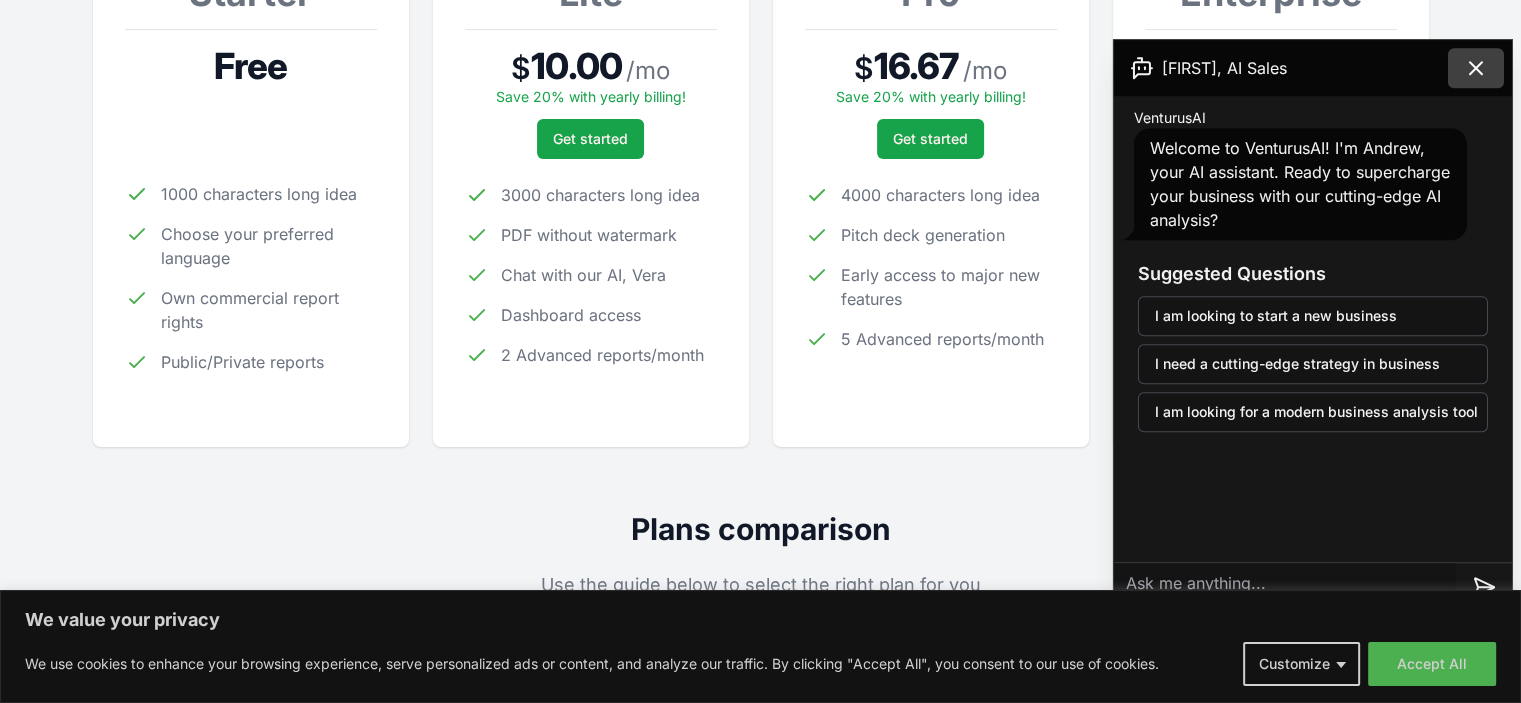 click 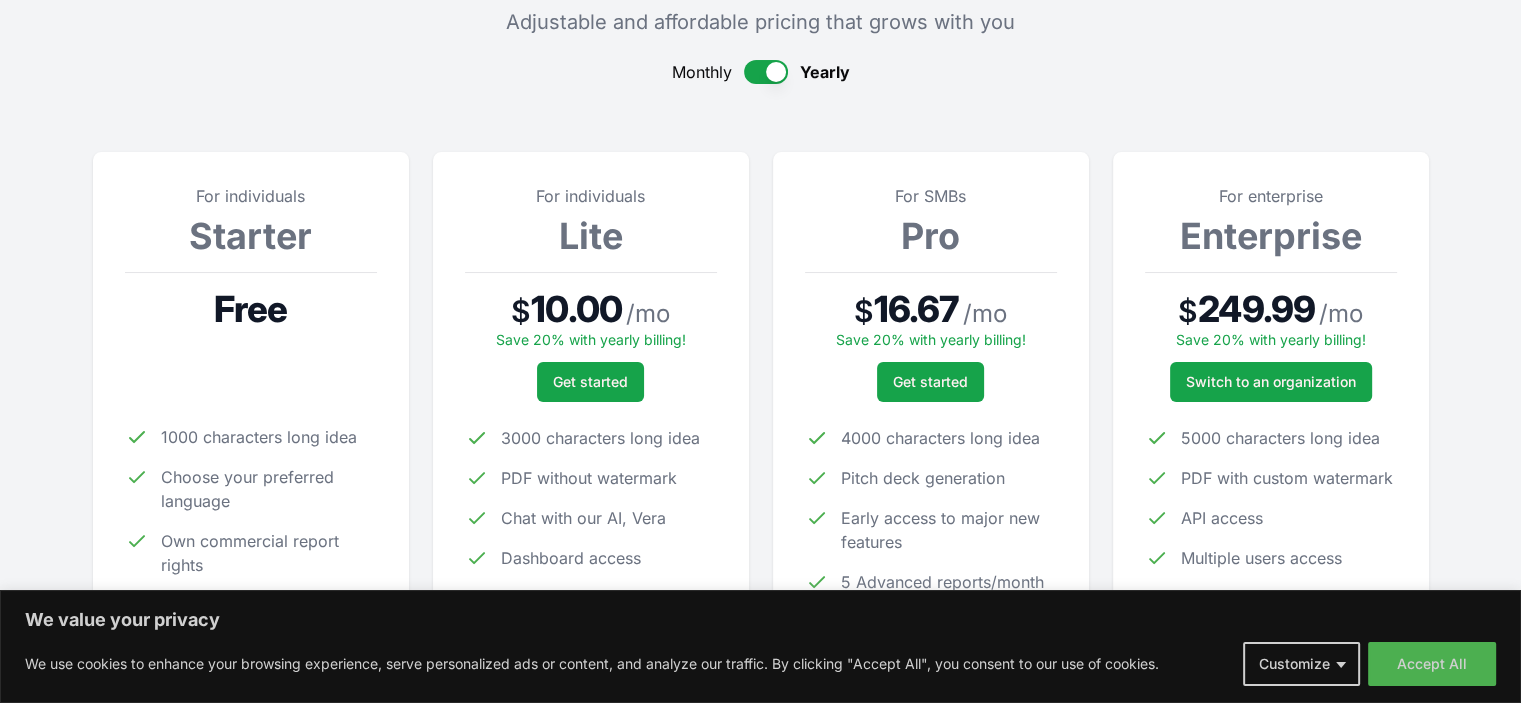 scroll, scrollTop: 0, scrollLeft: 0, axis: both 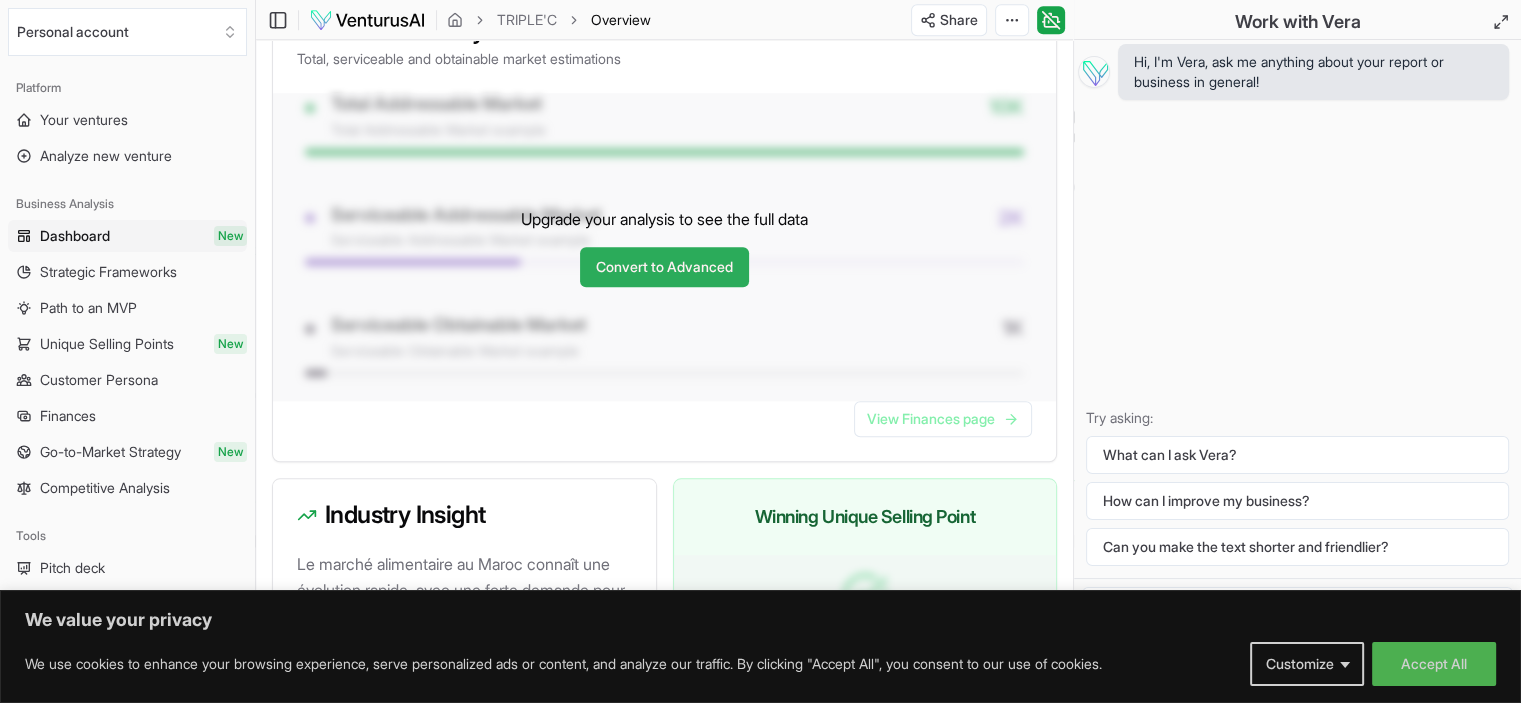 click on "Convert to Advanced" at bounding box center [664, 267] 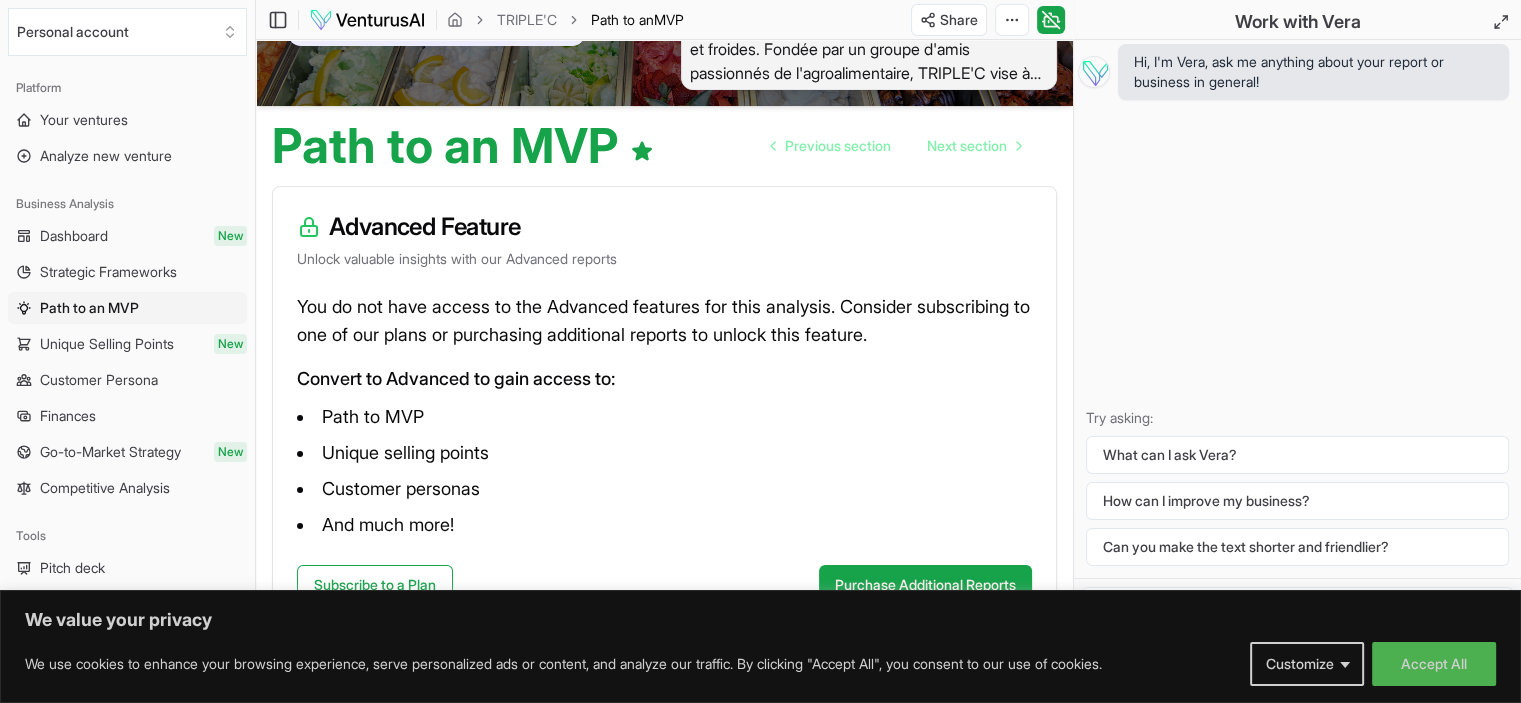 scroll, scrollTop: 163, scrollLeft: 0, axis: vertical 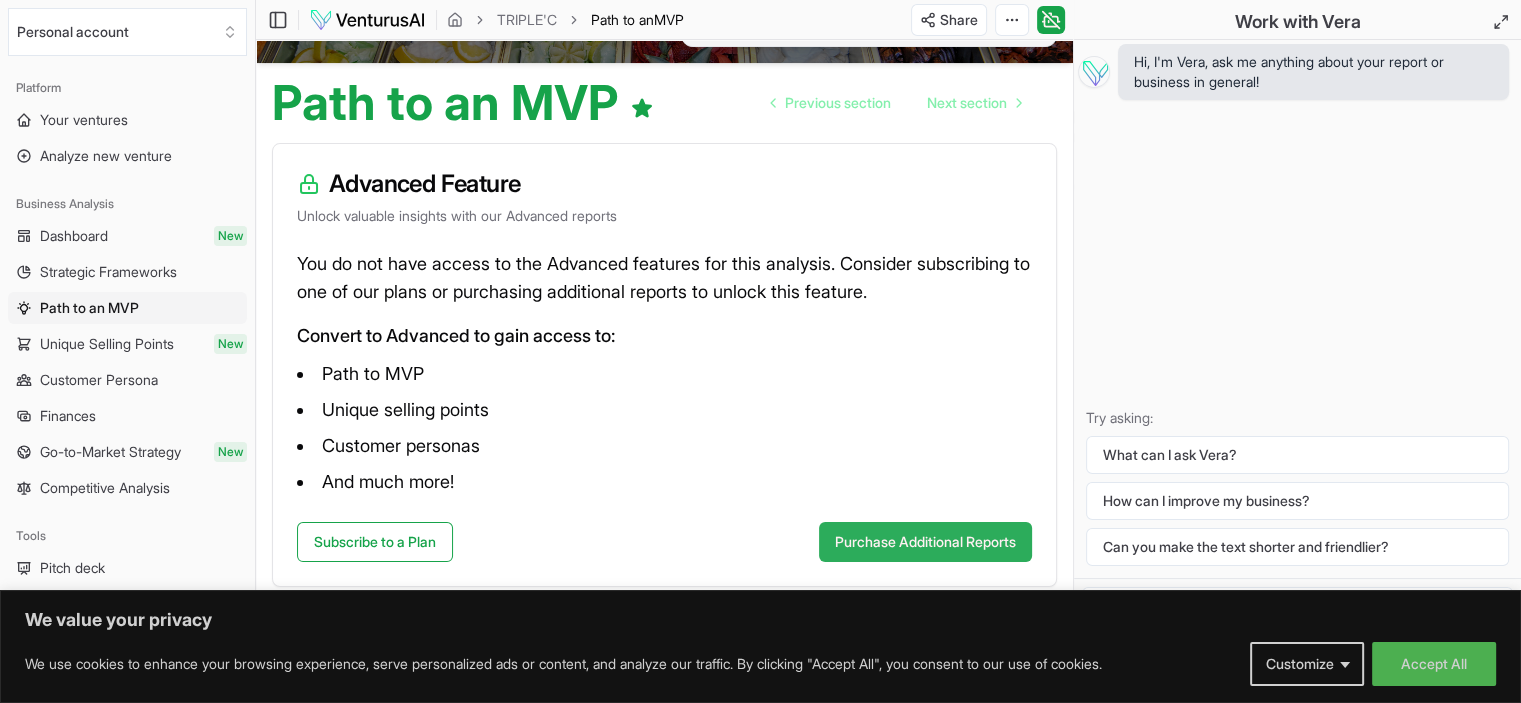 click on "Purchase Additional Reports" at bounding box center (925, 542) 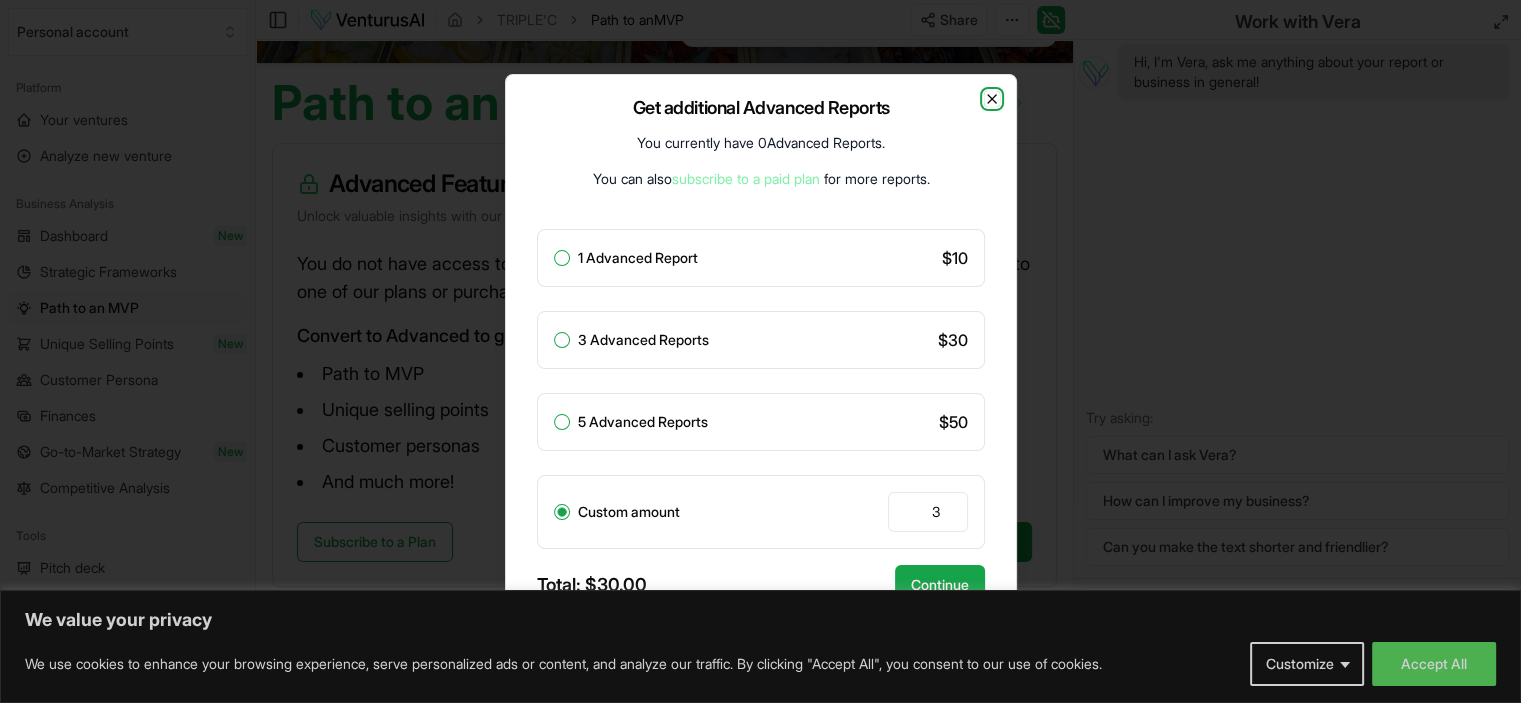 click 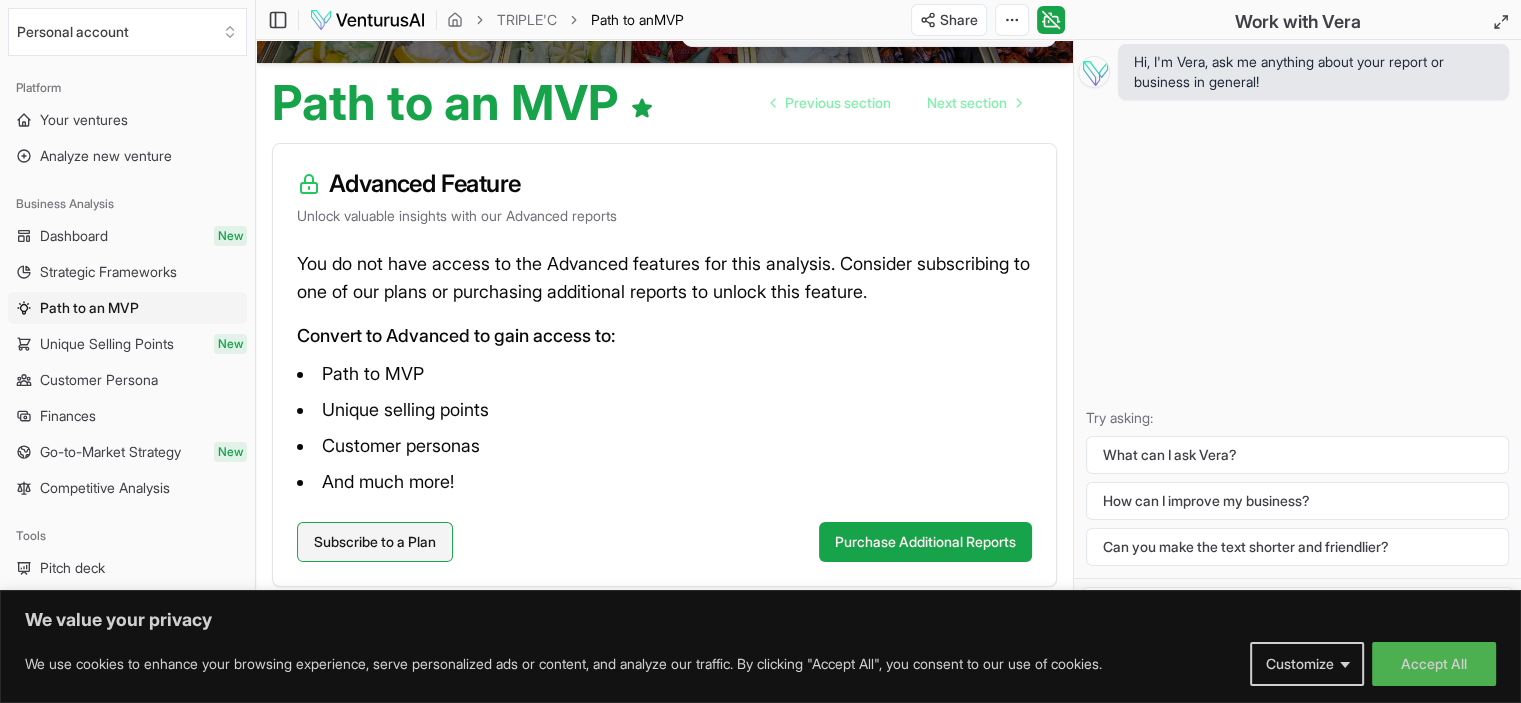 click on "Subscribe to a Plan" at bounding box center [375, 542] 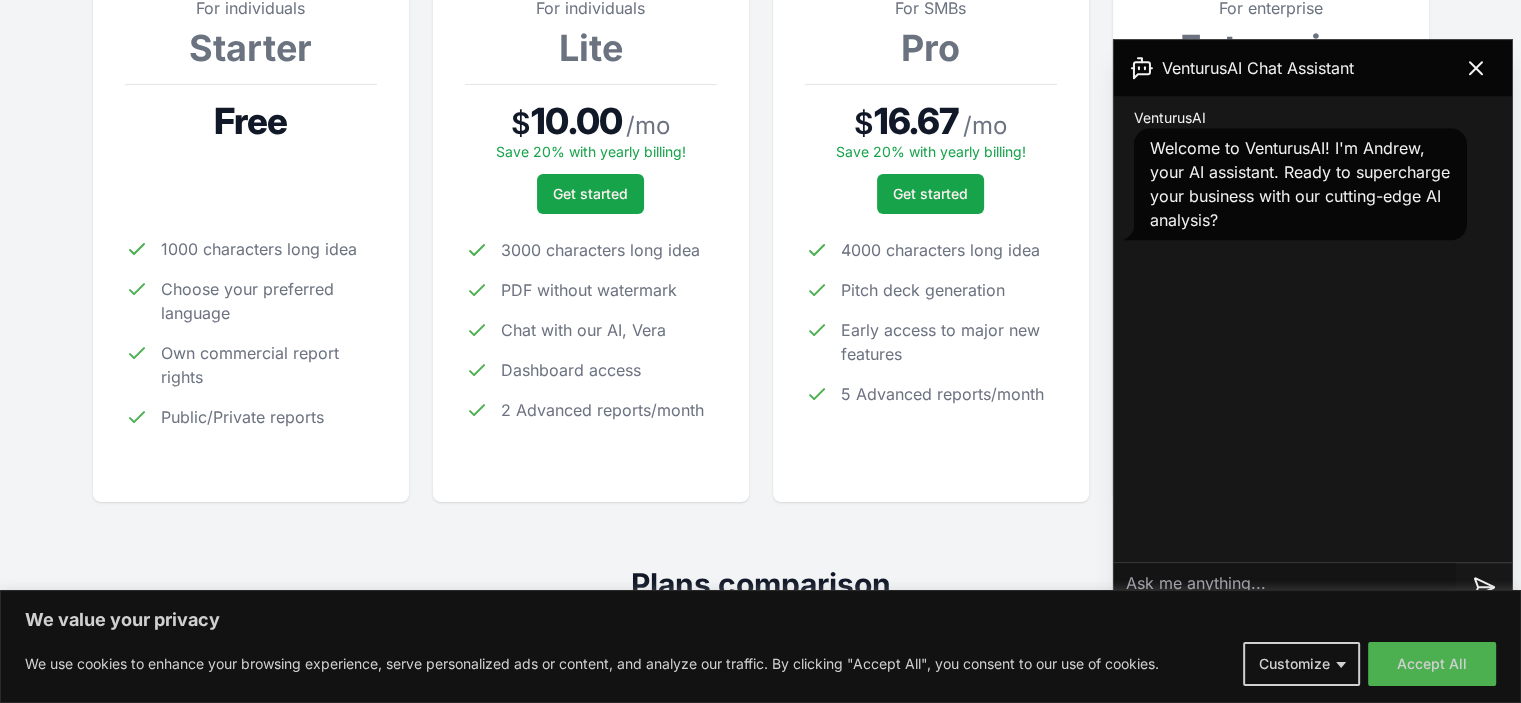 scroll, scrollTop: 0, scrollLeft: 0, axis: both 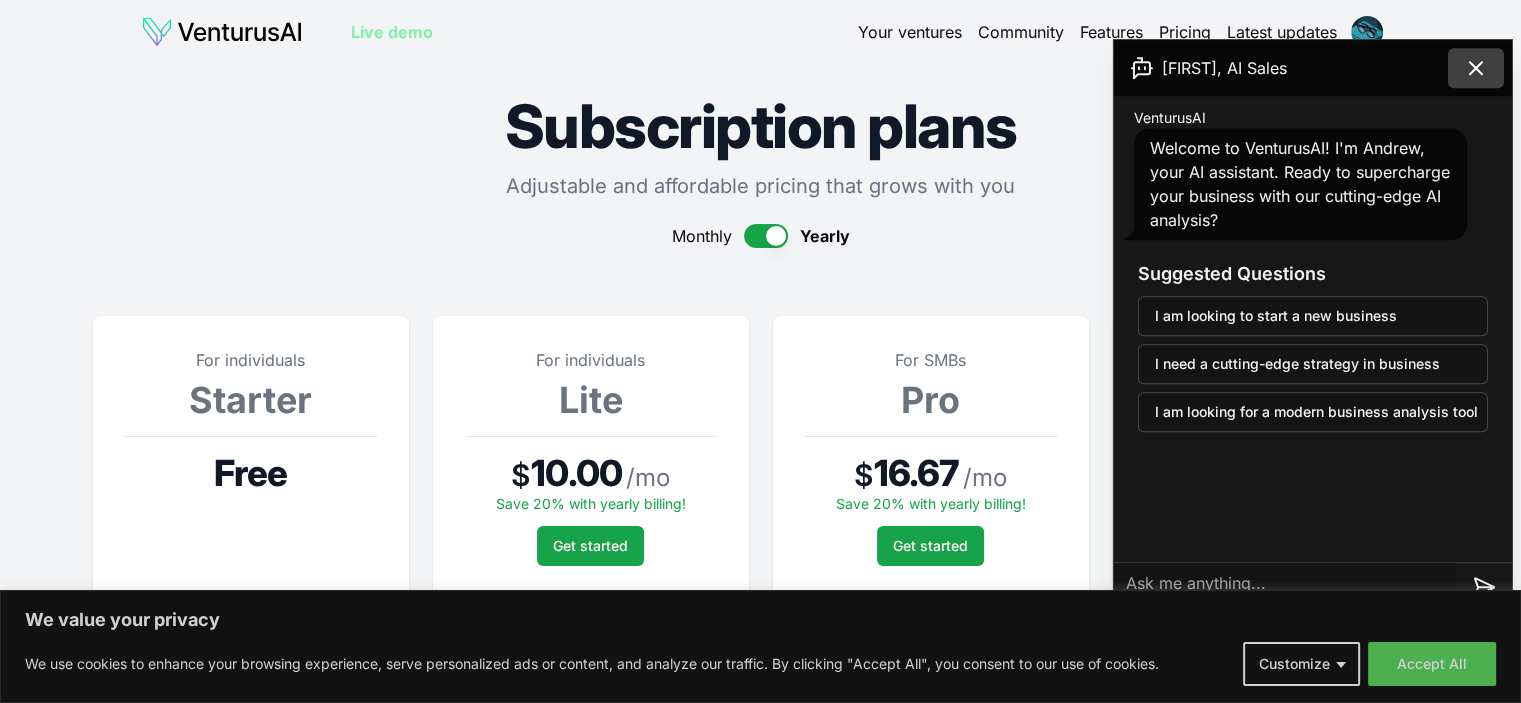 click 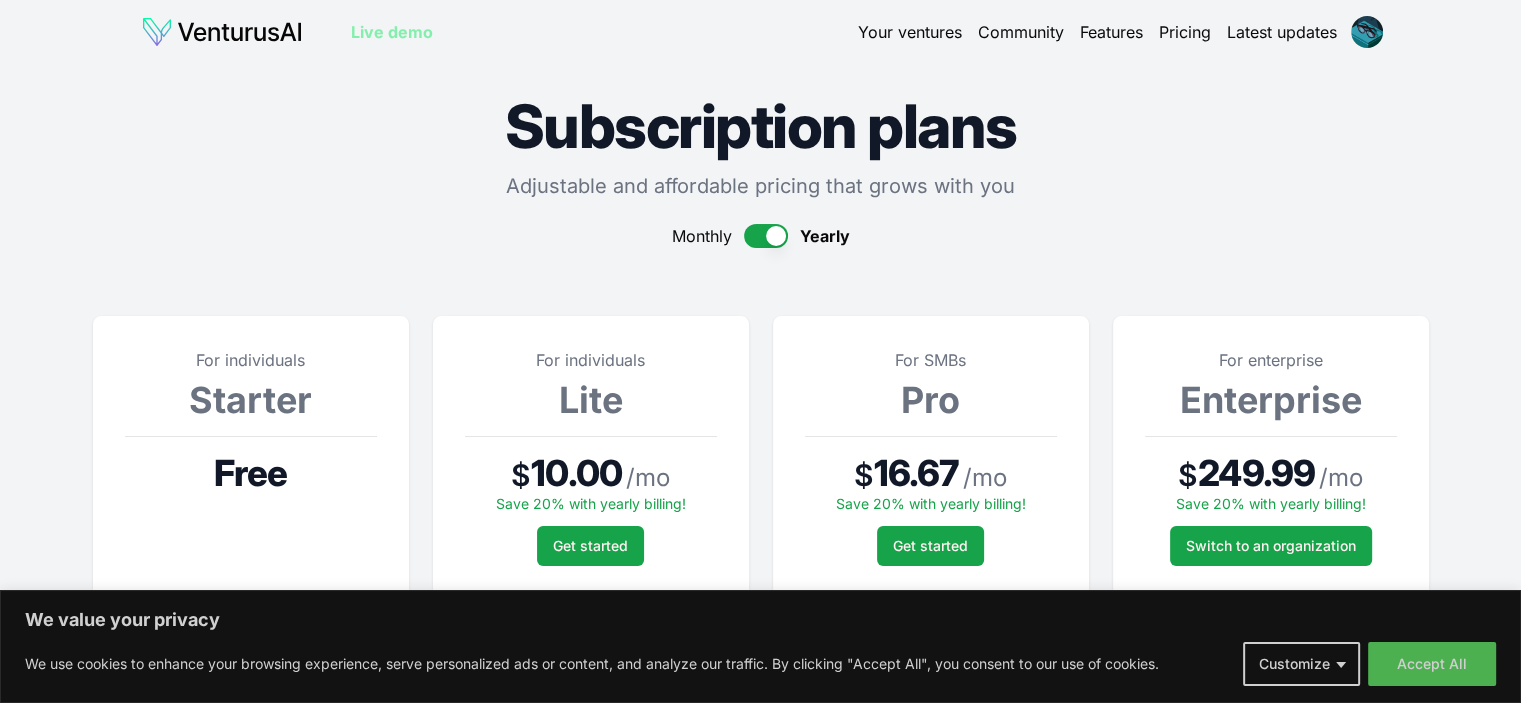 click on "Subscription plans" at bounding box center [761, 126] 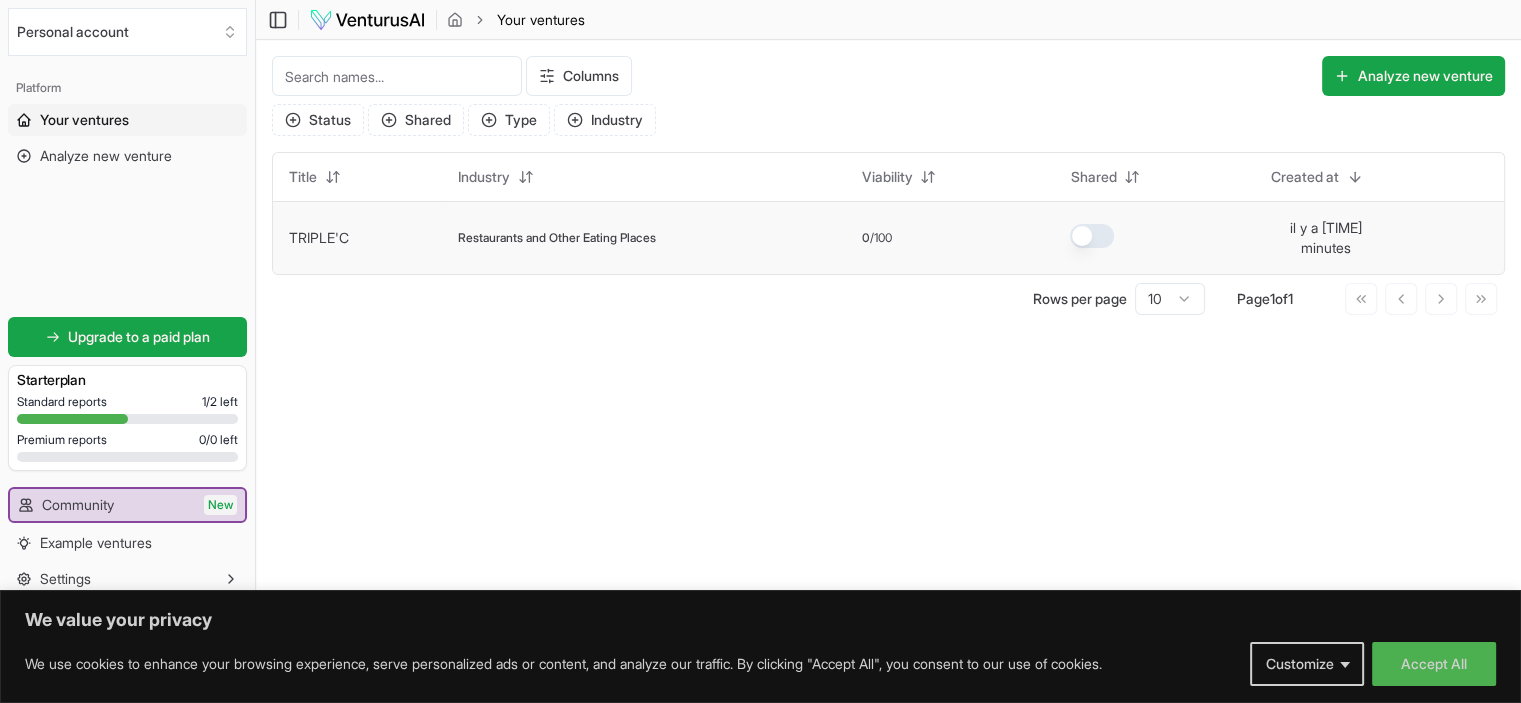 scroll, scrollTop: 0, scrollLeft: 0, axis: both 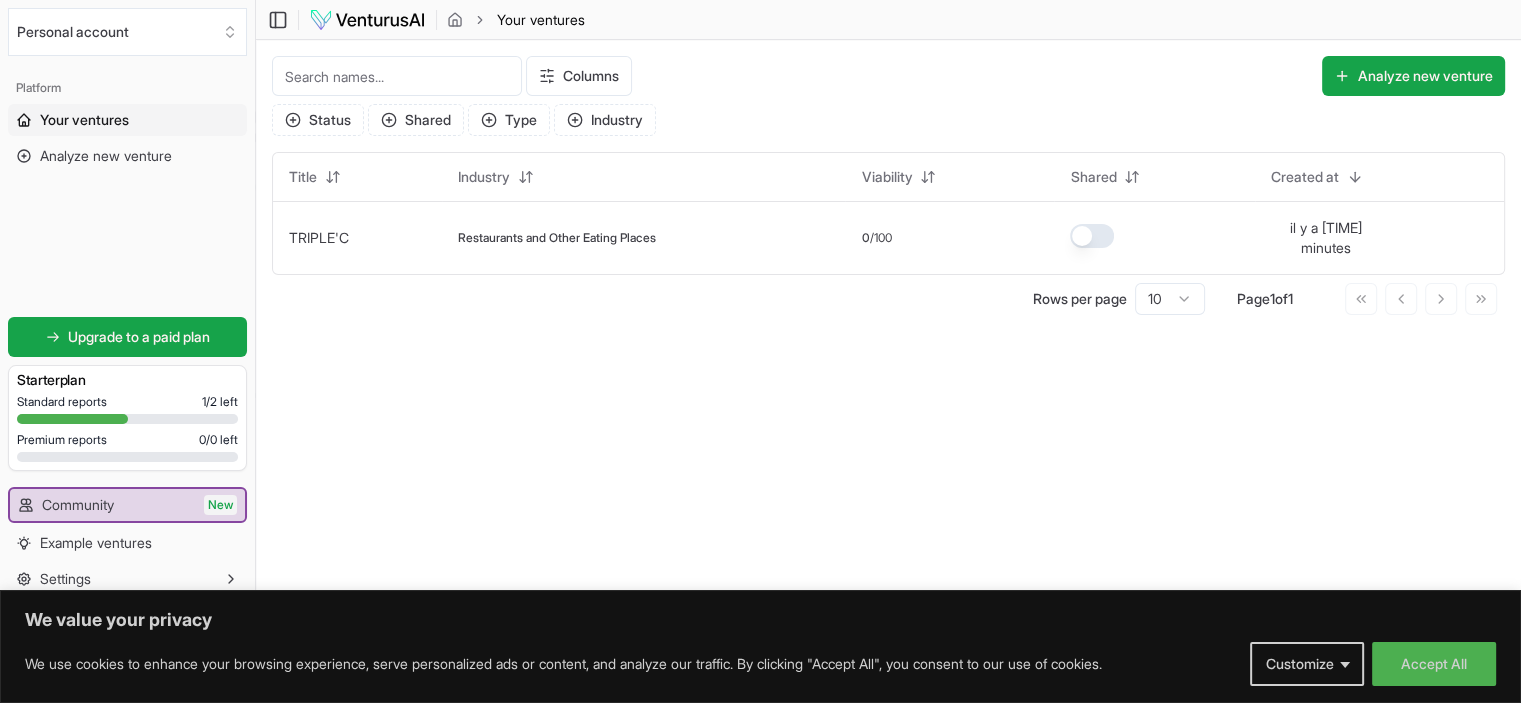 click on "Toggle Sidebar Your ventures Your ventures Columns Analyze new venture Status Shared Type Industry Title Industry Viability Shared Created at TRIPLE'C Restaurants and Other Eating Places 0 /100 il y a 14 minutes Rows per page 10 Page  1  of  1 Go to first page Go to previous page Go to next page Go to last page © Copyright  2025 . All Rights Reserved by   VenturusAI, Inc ." at bounding box center [888, 351] 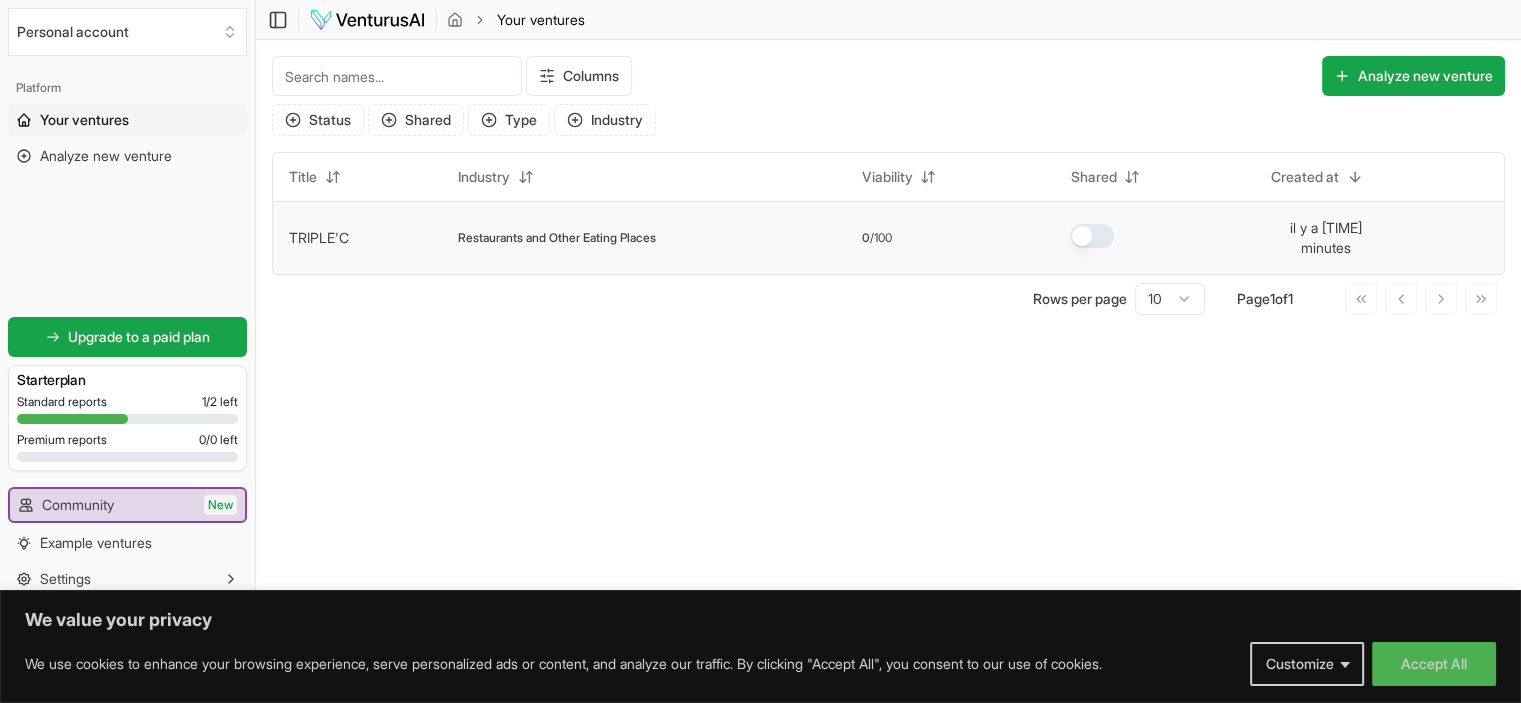 click at bounding box center (1092, 236) 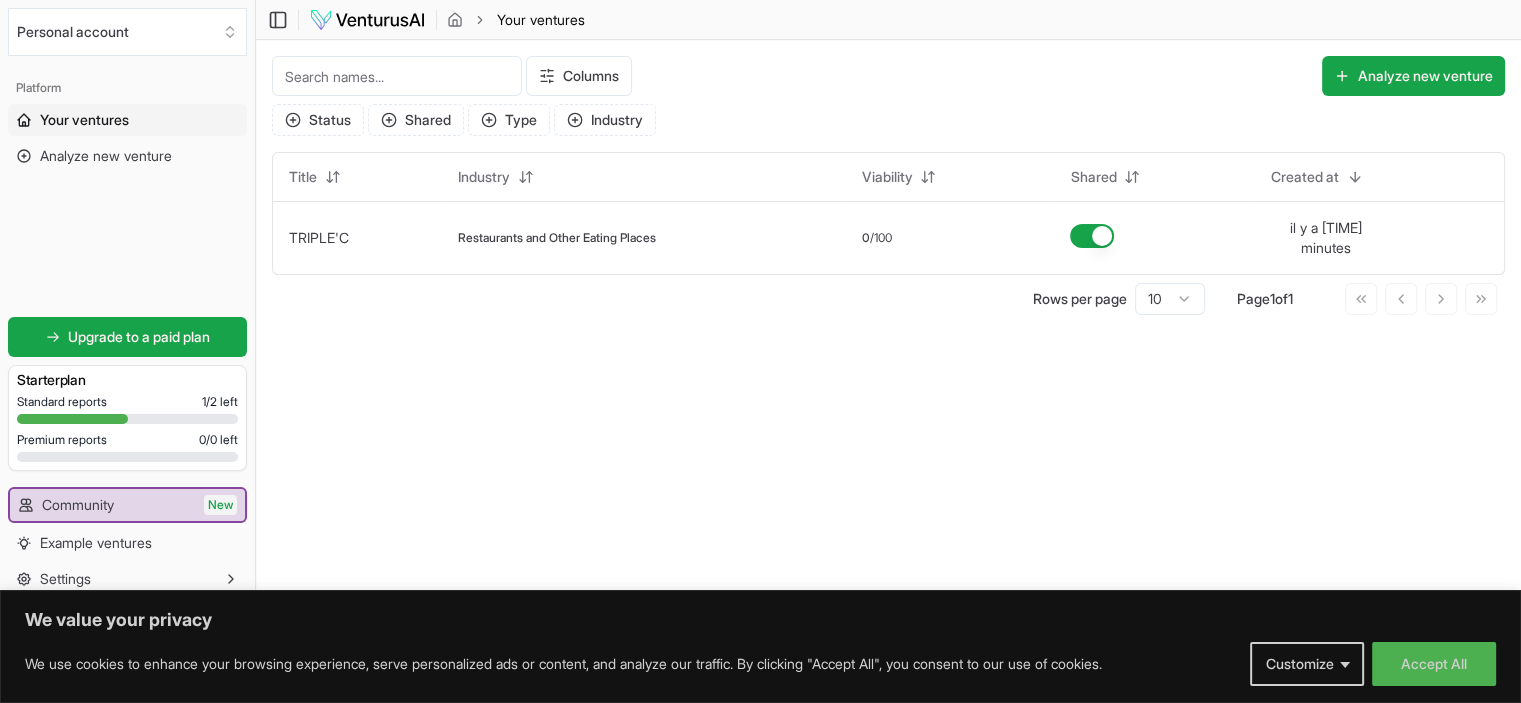 scroll, scrollTop: 0, scrollLeft: 0, axis: both 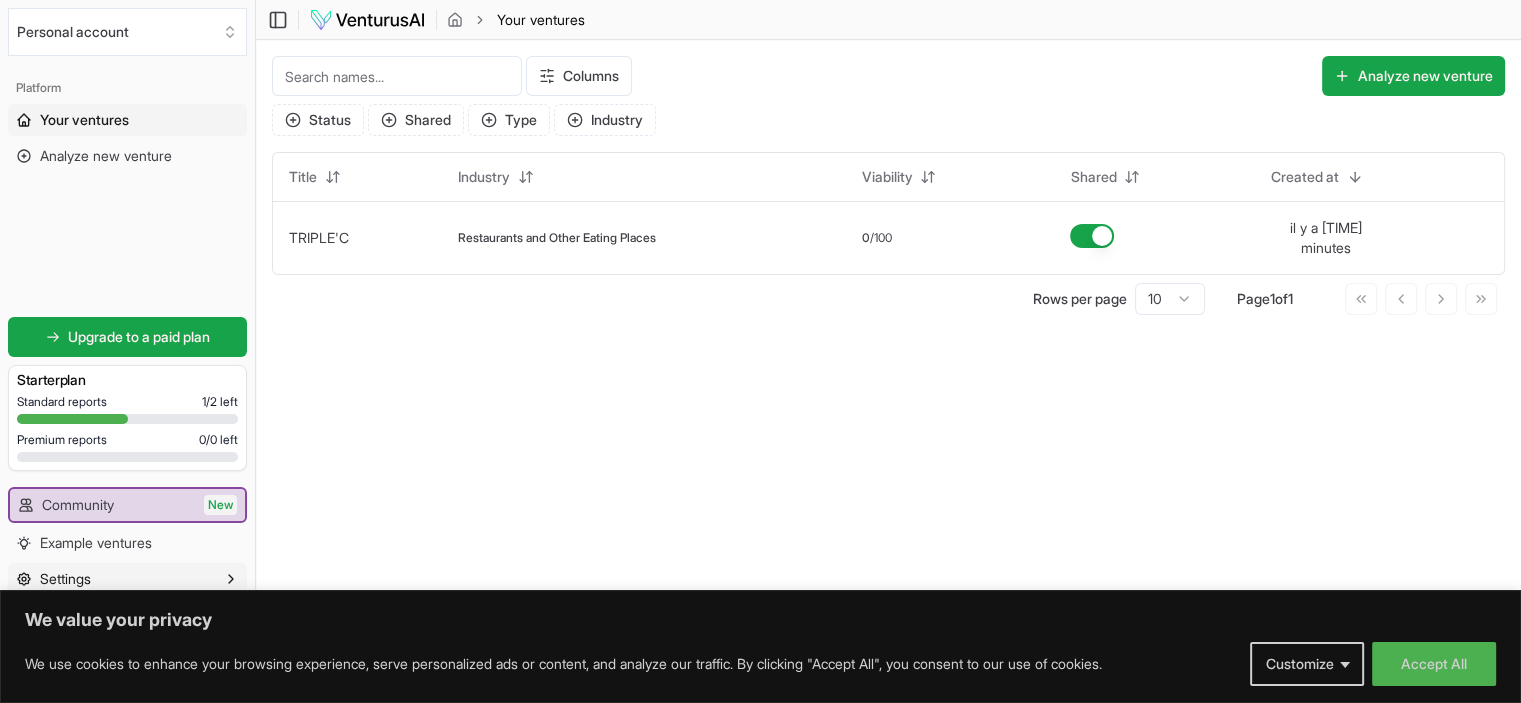 click 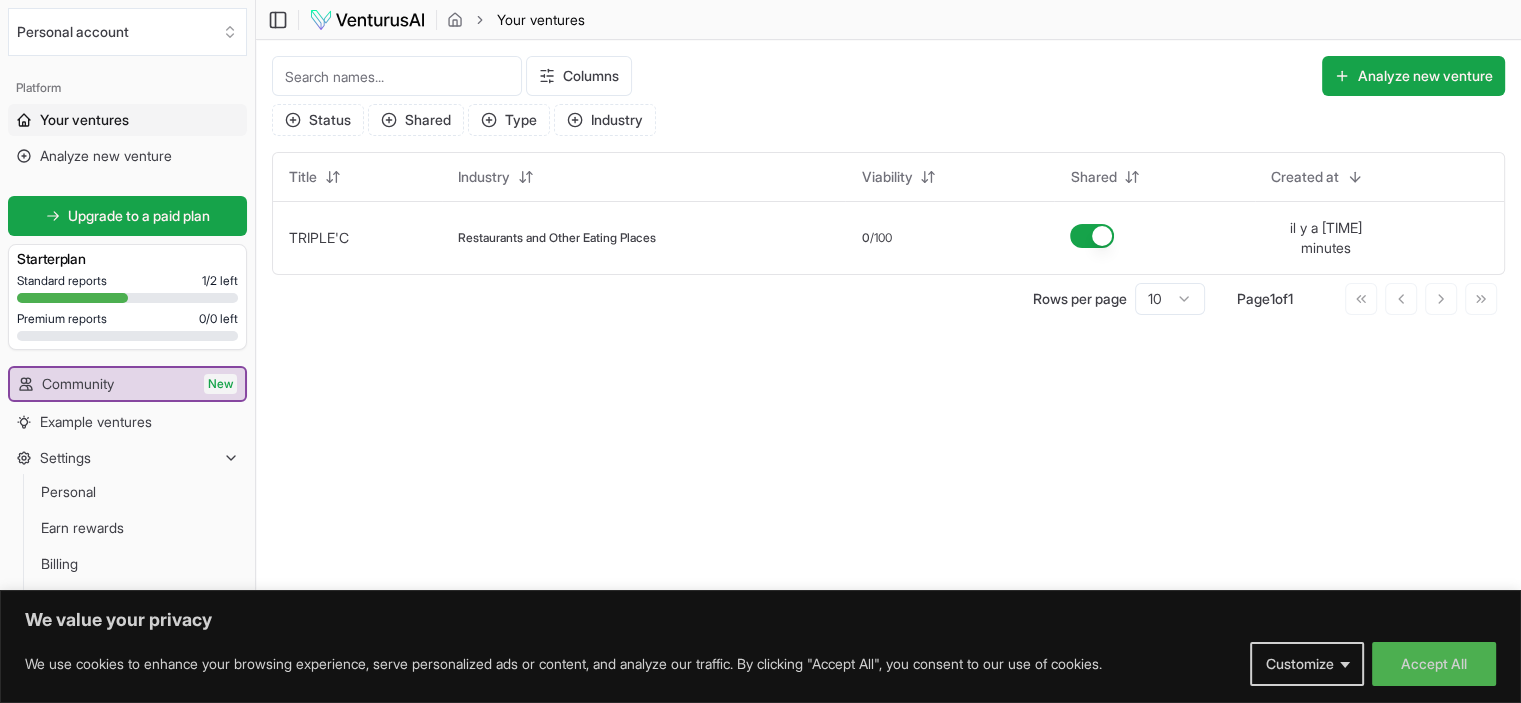 click on "Toggle Sidebar Your ventures Your ventures Columns Analyze new venture Status Shared Type Industry Title Industry Viability Shared Created at TRIPLE'C Restaurants and Other Eating Places 0 /100 il y a 16 minutes Rows per page 10 Page  1  of  1 Go to first page Go to previous page Go to next page Go to last page © Copyright  2025 . All Rights Reserved by   VenturusAI, Inc ." at bounding box center (888, 351) 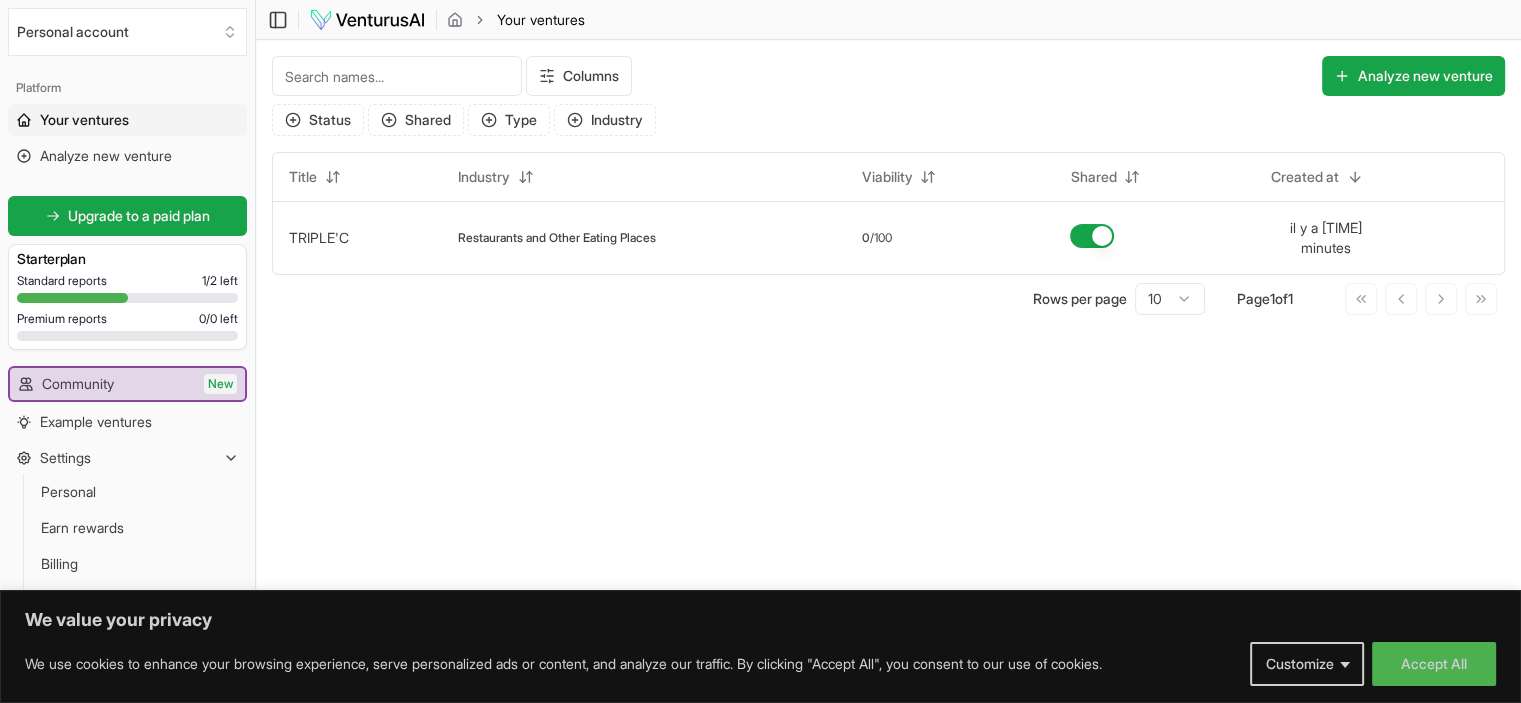 click on "Toggle Sidebar Your ventures Your ventures Columns Analyze new venture Status Shared Type Industry Title Industry Viability Shared Created at TRIPLE'C Restaurants and Other Eating Places 0 /100 il y a 16 minutes Rows per page 10 Page  1  of  1 Go to first page Go to previous page Go to next page Go to last page © Copyright  2025 . All Rights Reserved by   VenturusAI, Inc ." at bounding box center [888, 351] 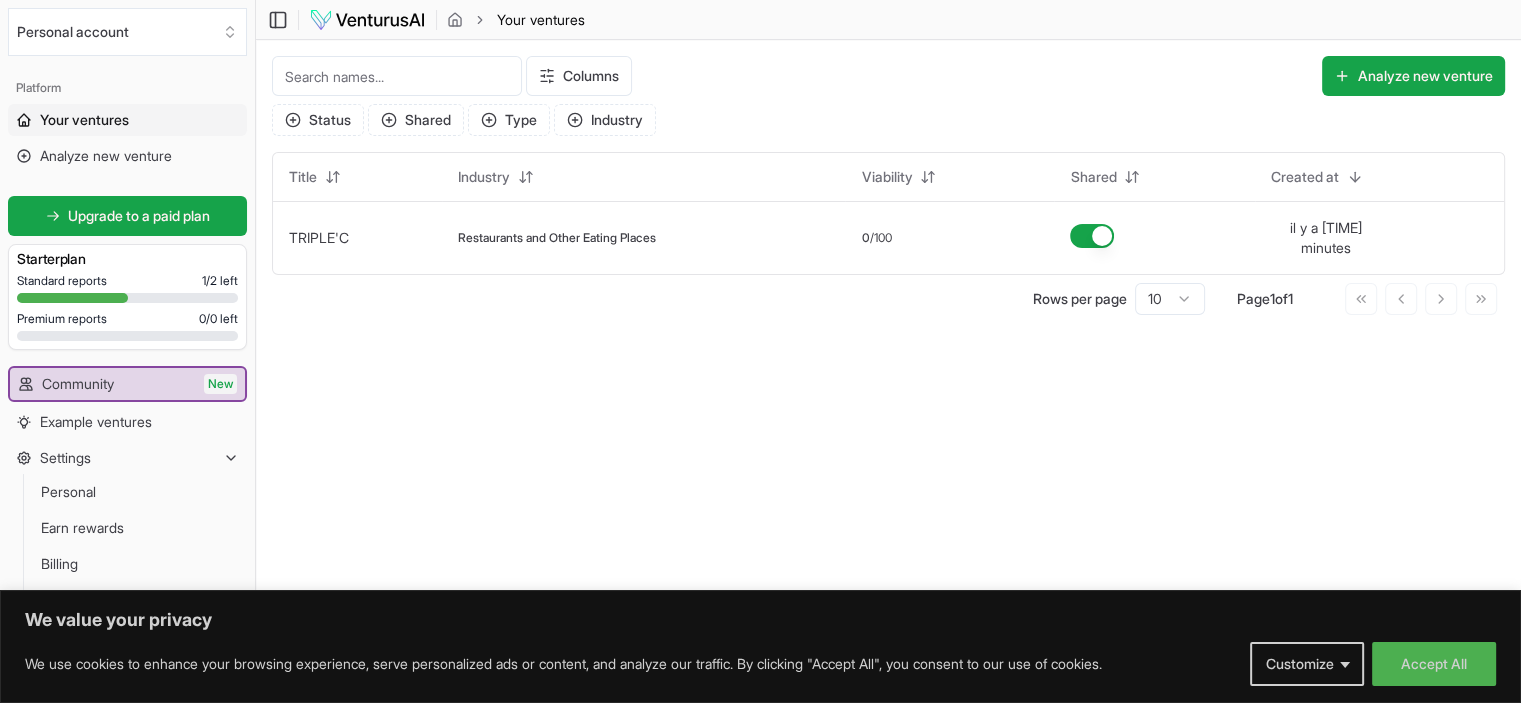 click 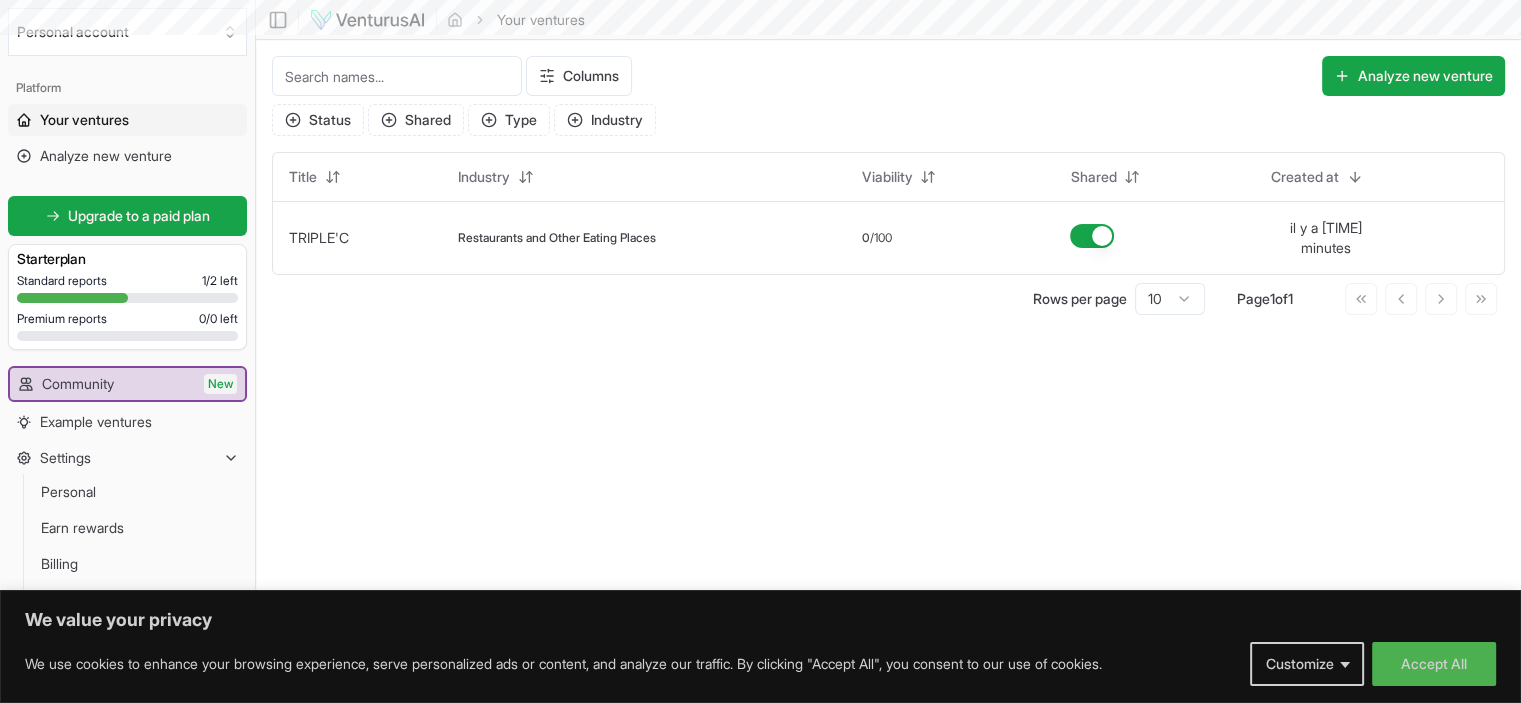 scroll, scrollTop: 0, scrollLeft: 0, axis: both 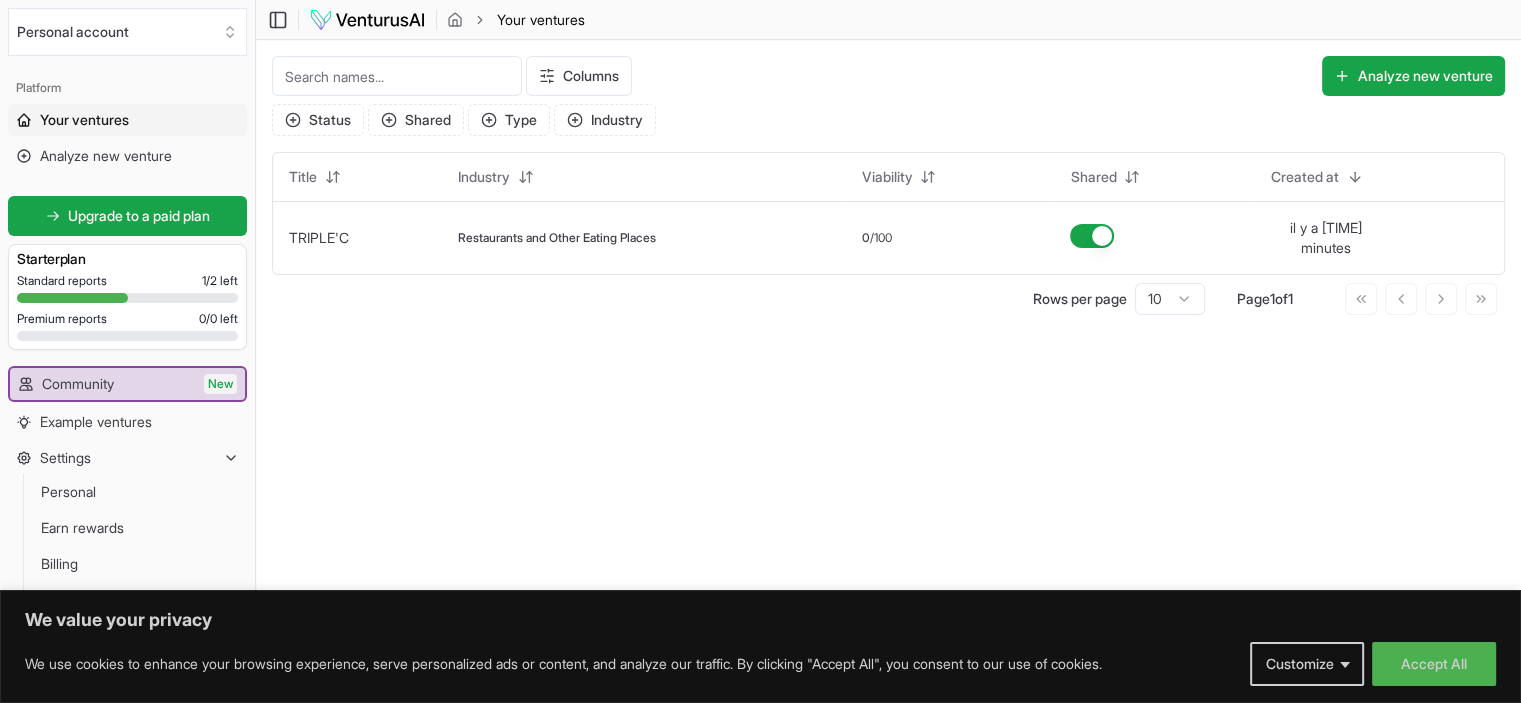 click on "Standard reports 1 / 2   left" at bounding box center [127, 281] 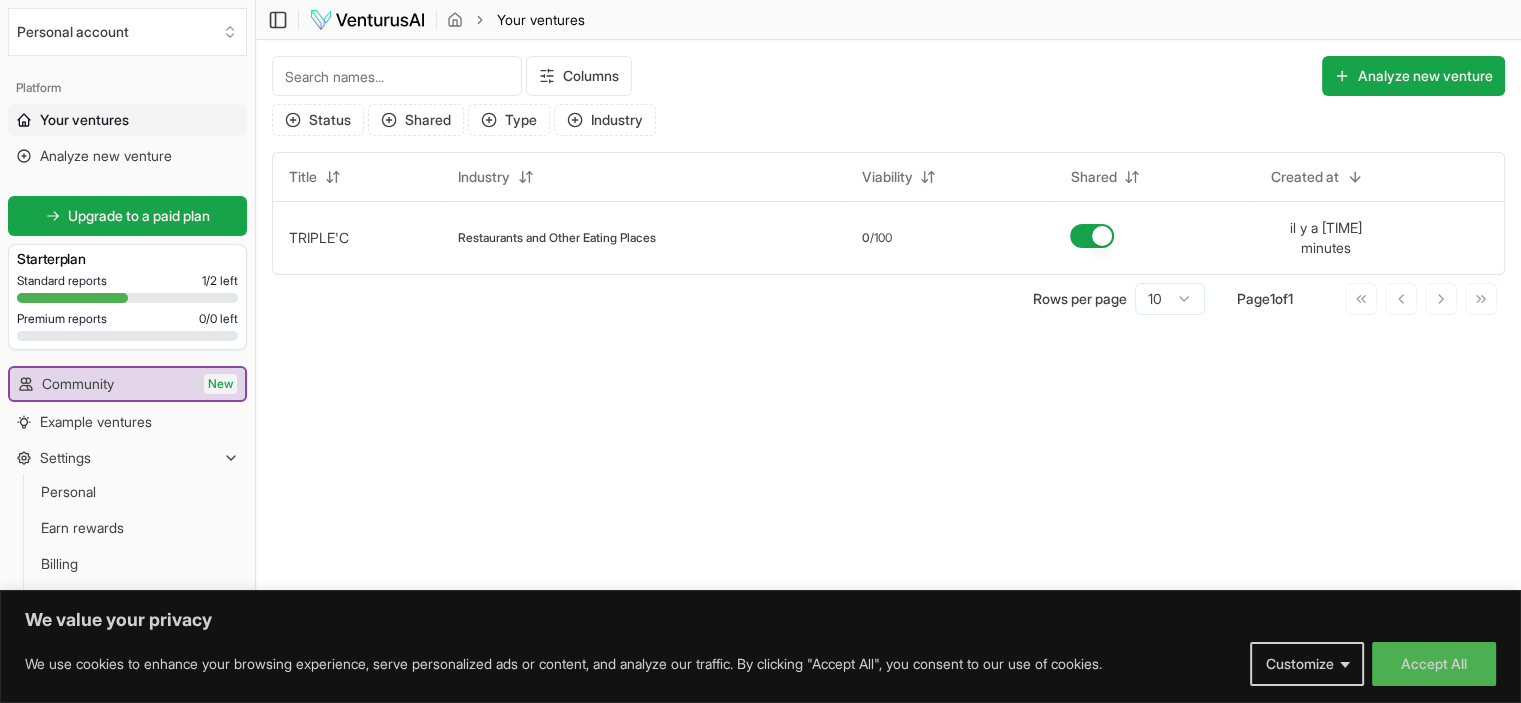 click on "Standard reports 1 / 2   left Premium reports 0 / 0   left" at bounding box center [127, 311] 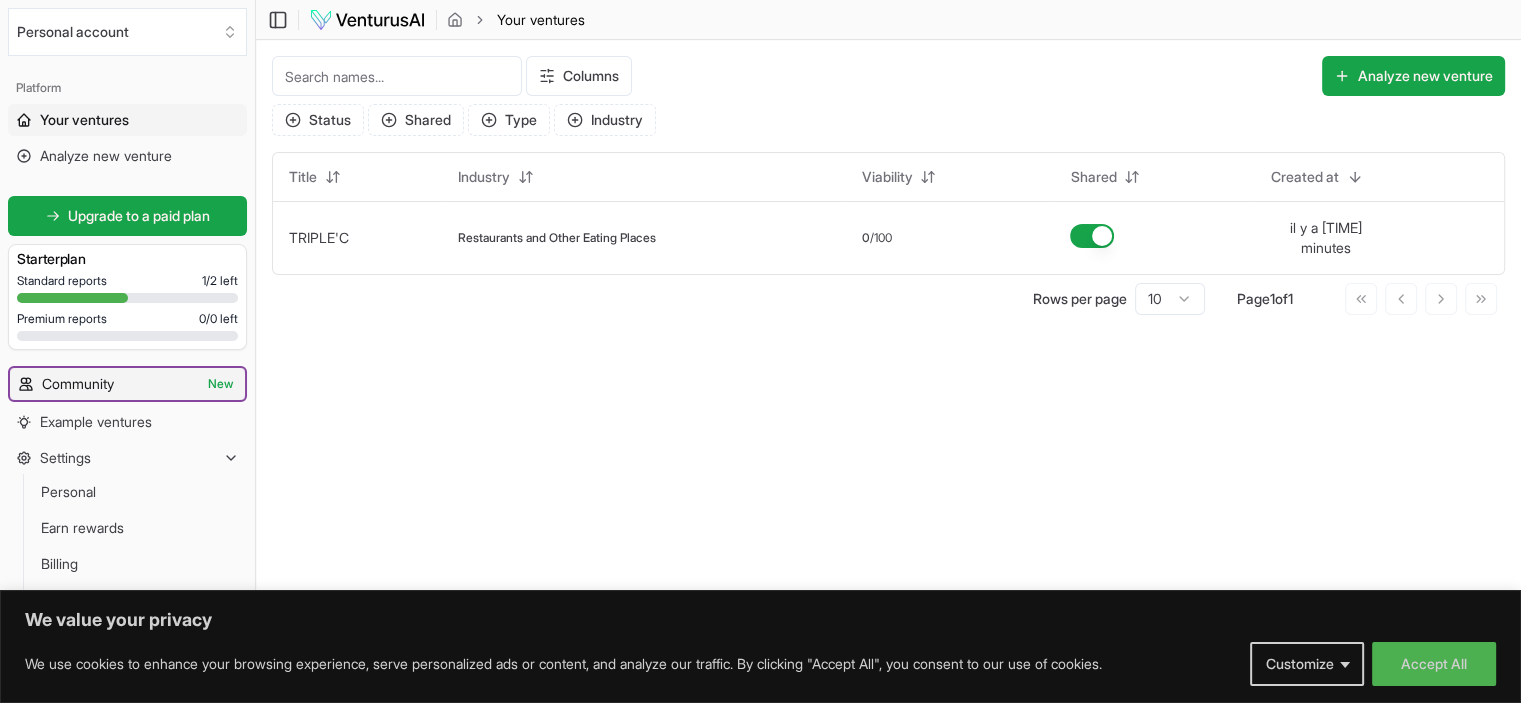 click on "New" at bounding box center (220, 384) 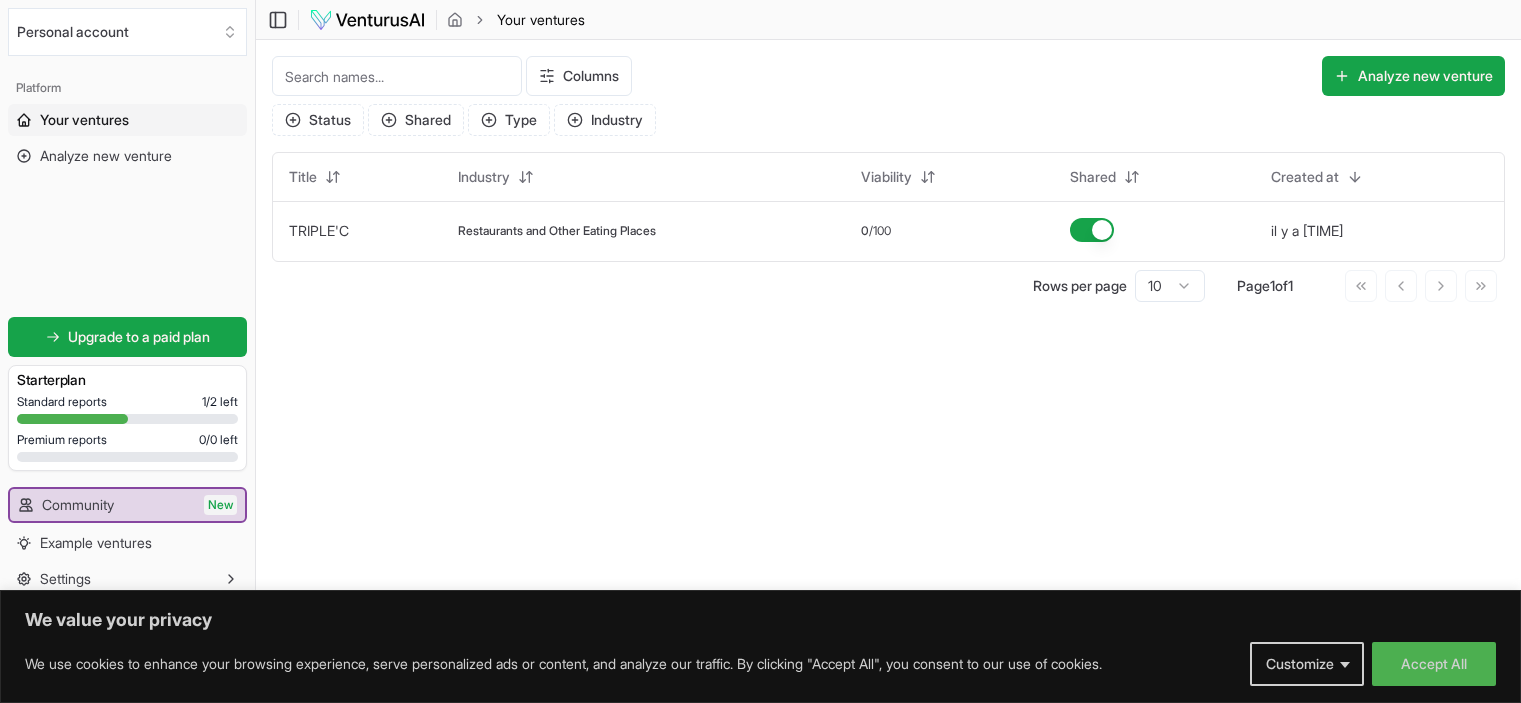 scroll, scrollTop: 0, scrollLeft: 0, axis: both 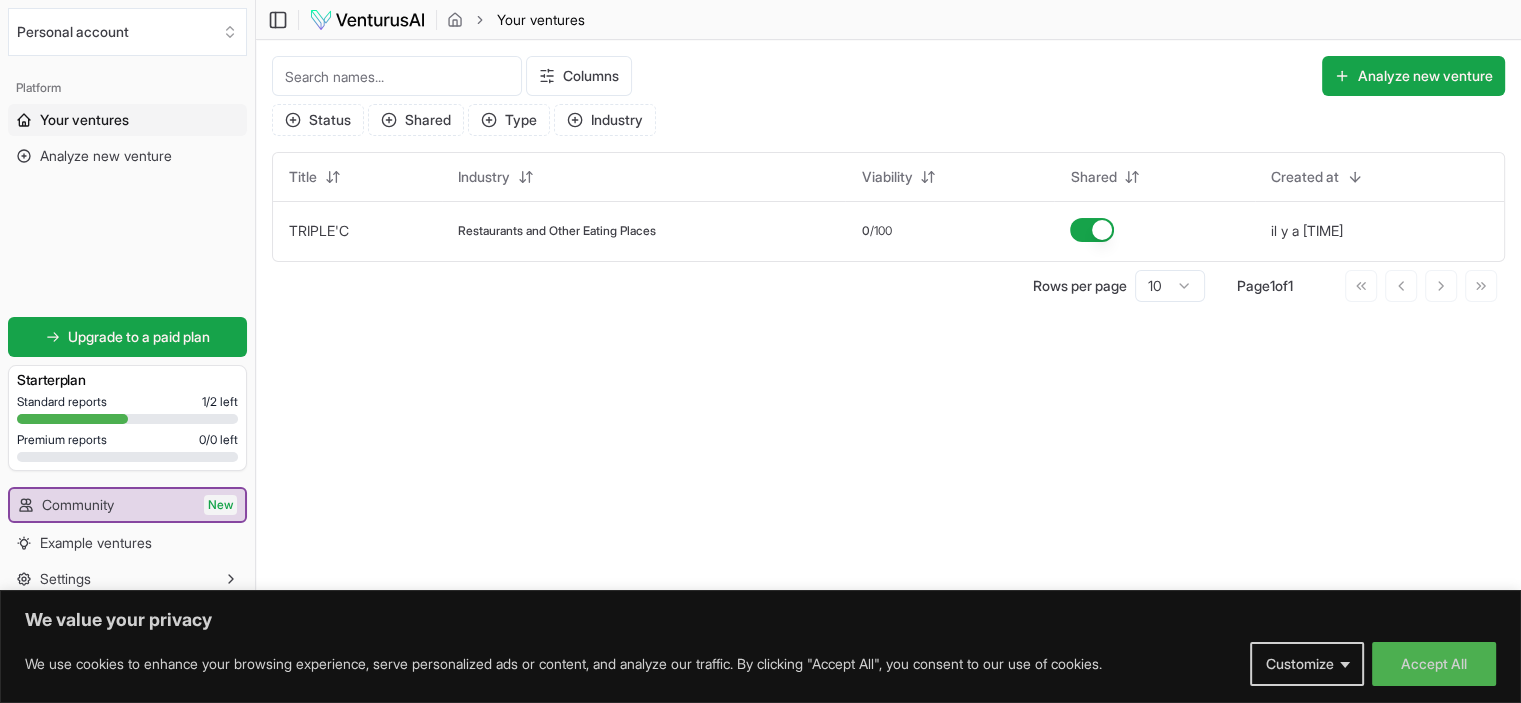 click on "Your ventures" at bounding box center [127, 120] 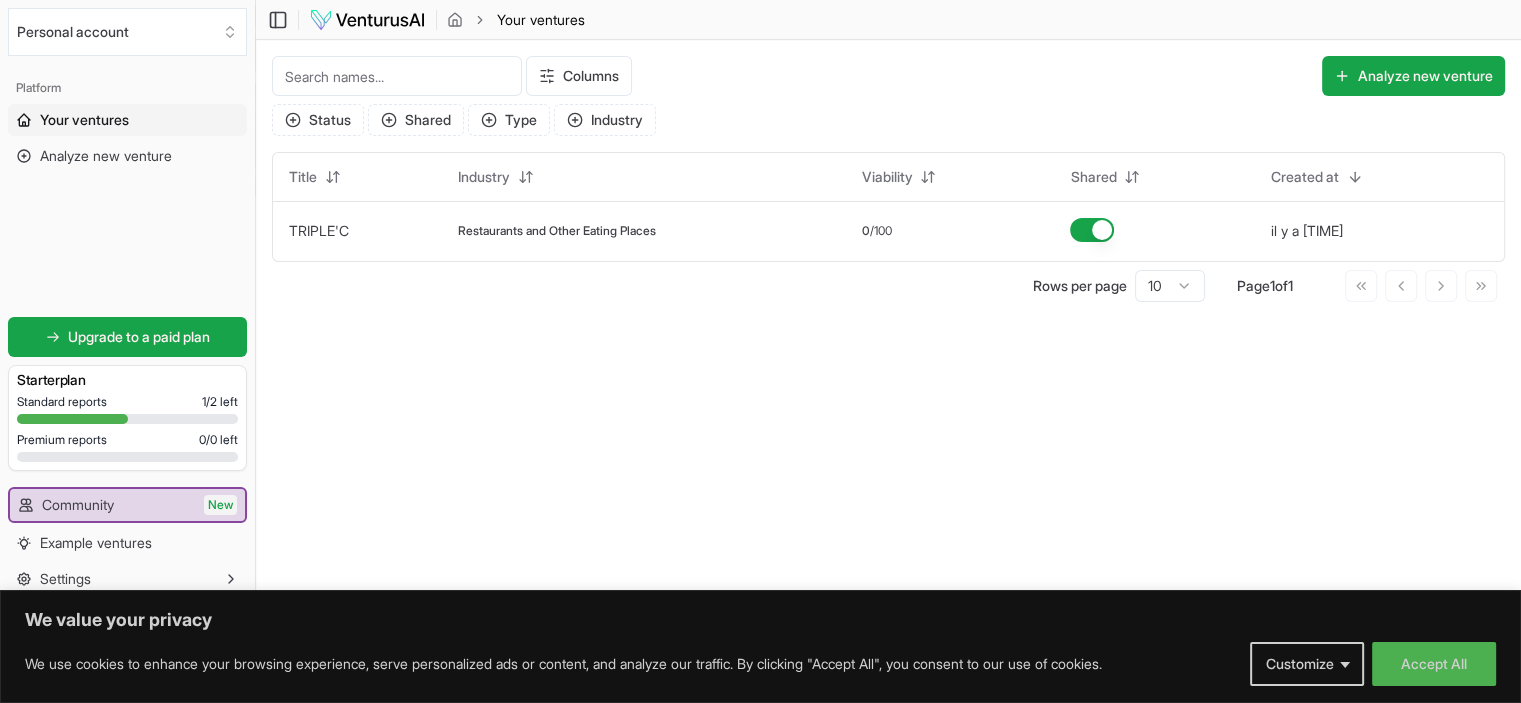 click at bounding box center (367, 20) 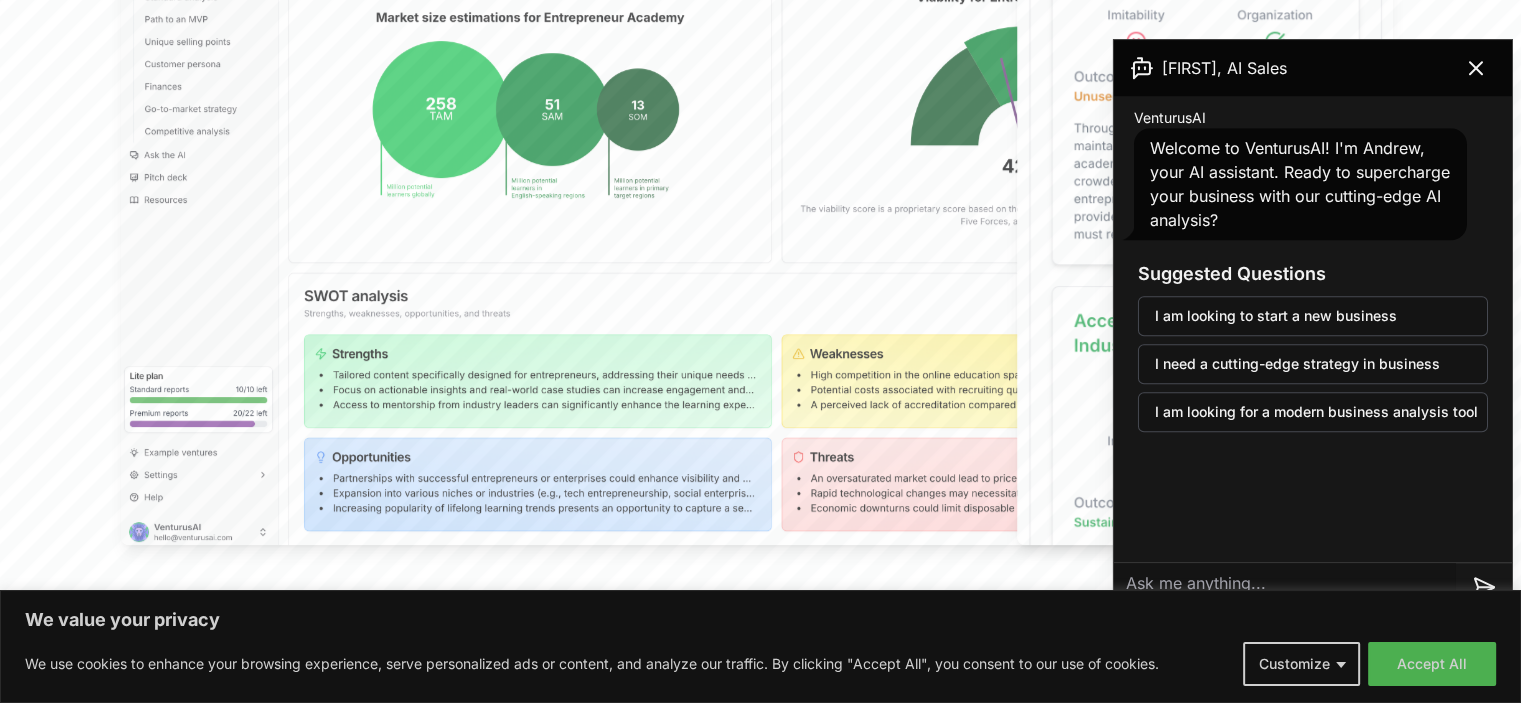 scroll, scrollTop: 866, scrollLeft: 0, axis: vertical 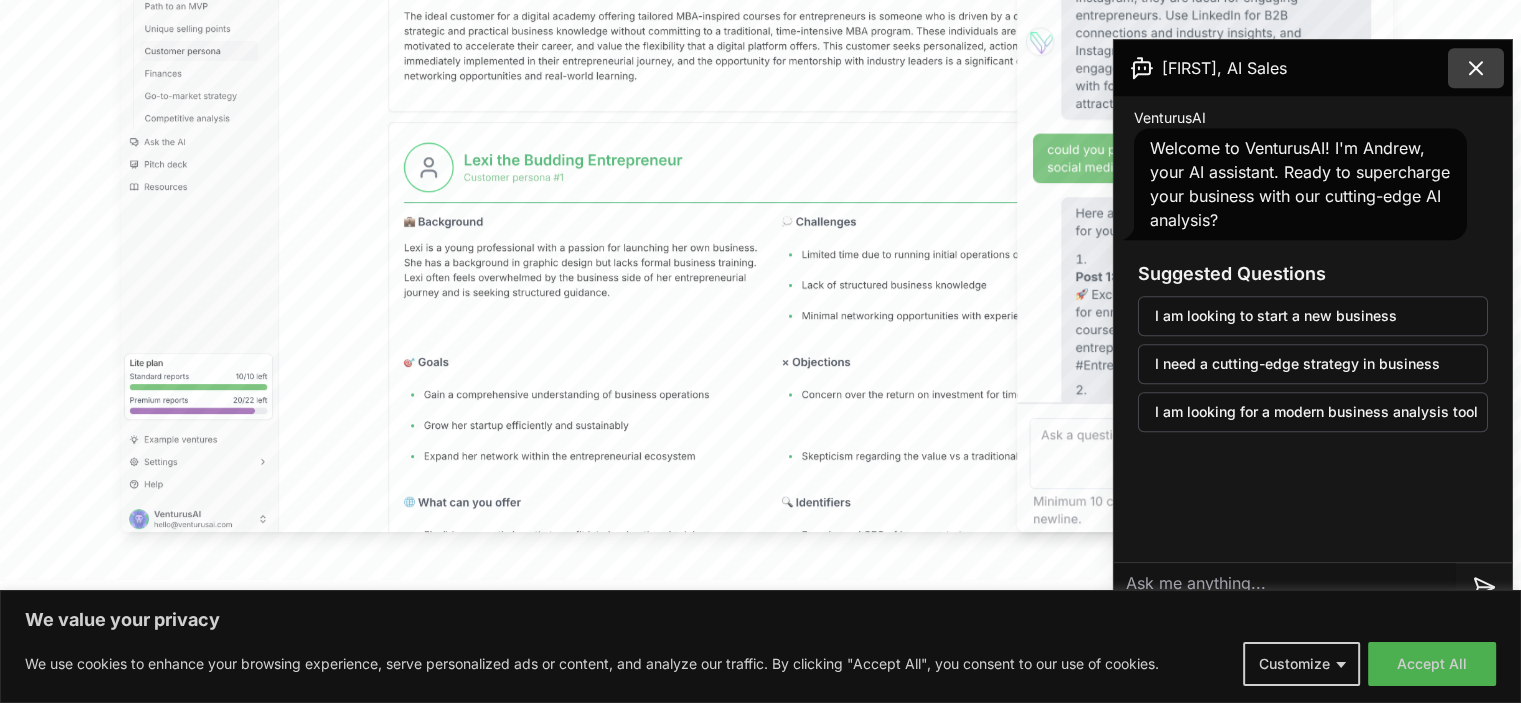 click 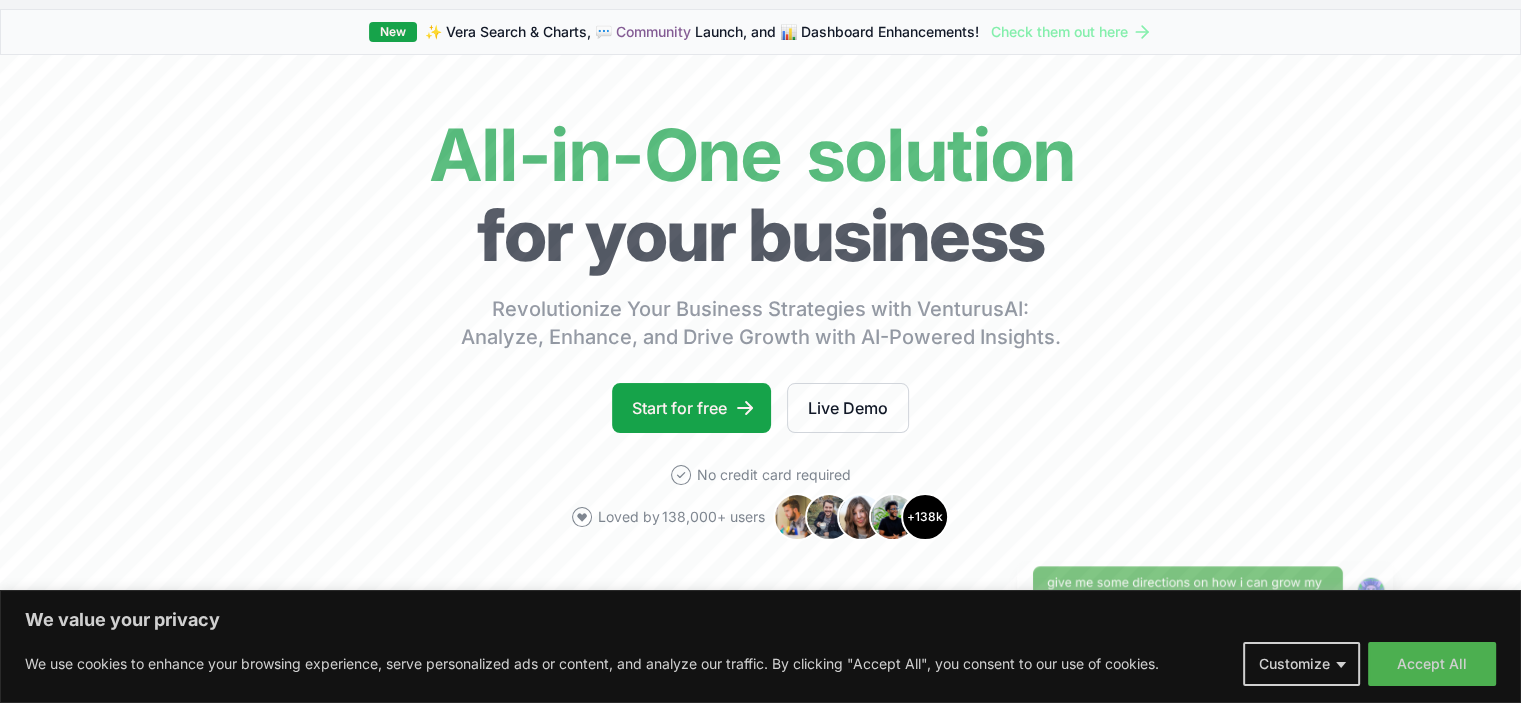 scroll, scrollTop: 0, scrollLeft: 0, axis: both 